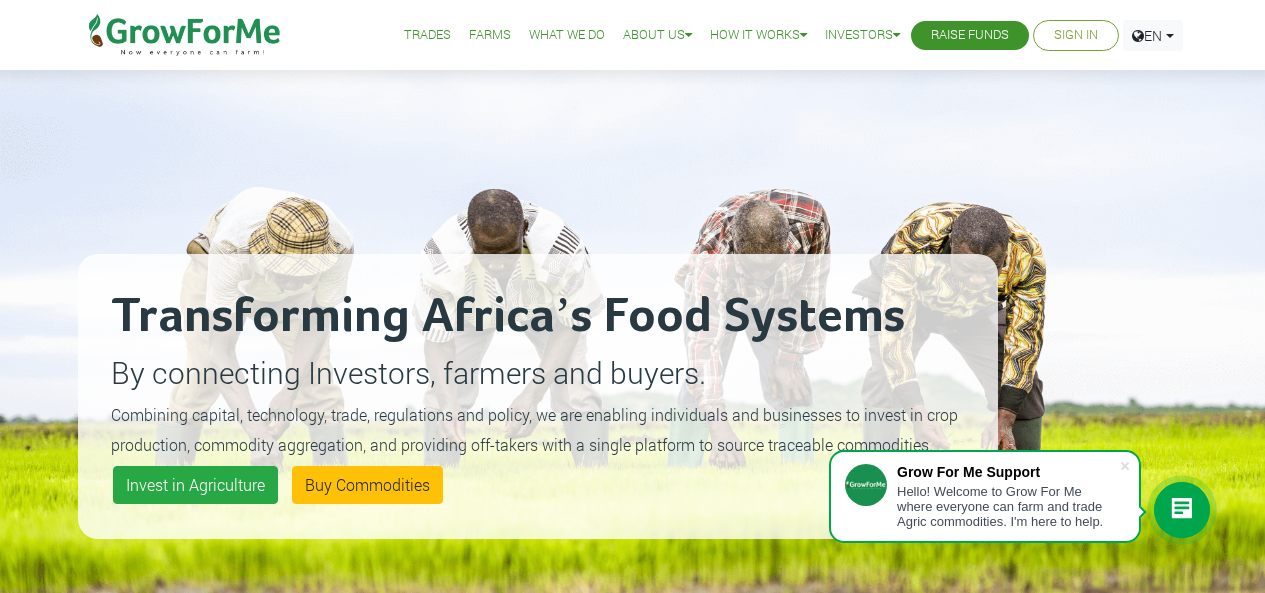 scroll, scrollTop: 0, scrollLeft: 0, axis: both 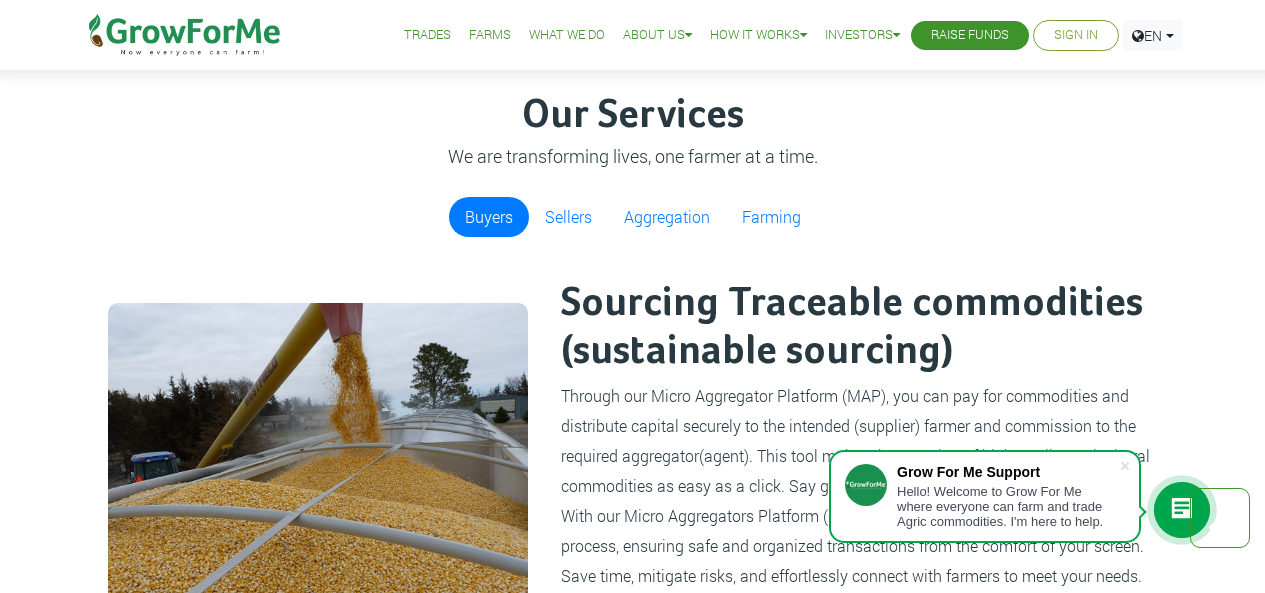click on "Sign In" at bounding box center [1076, 35] 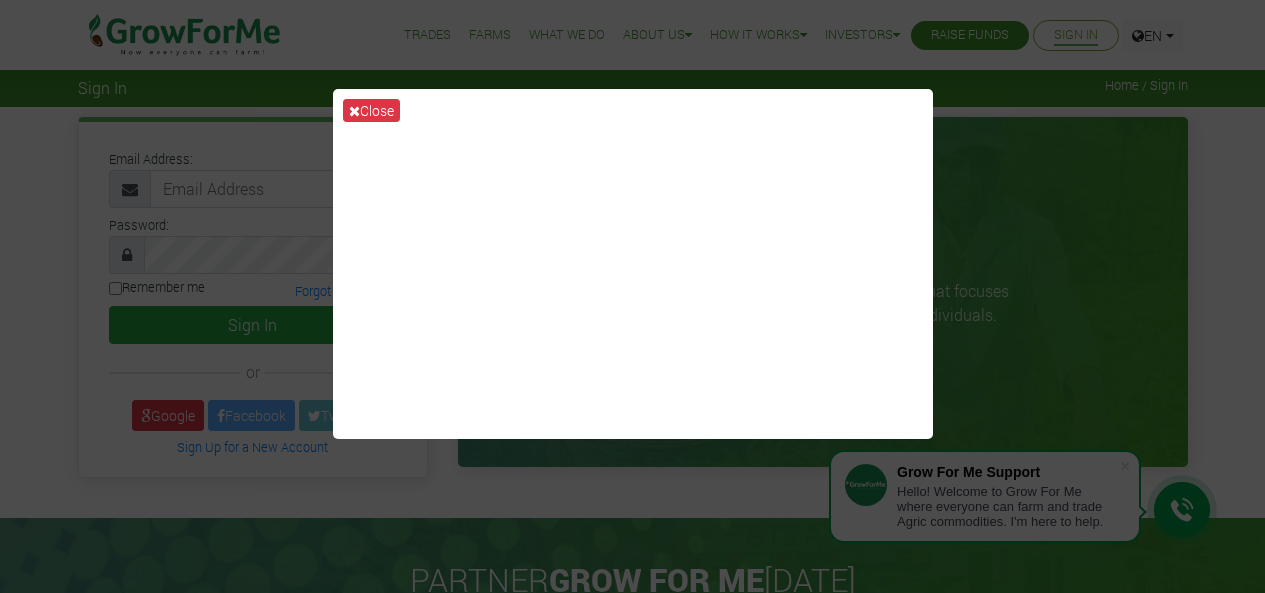 scroll, scrollTop: 0, scrollLeft: 0, axis: both 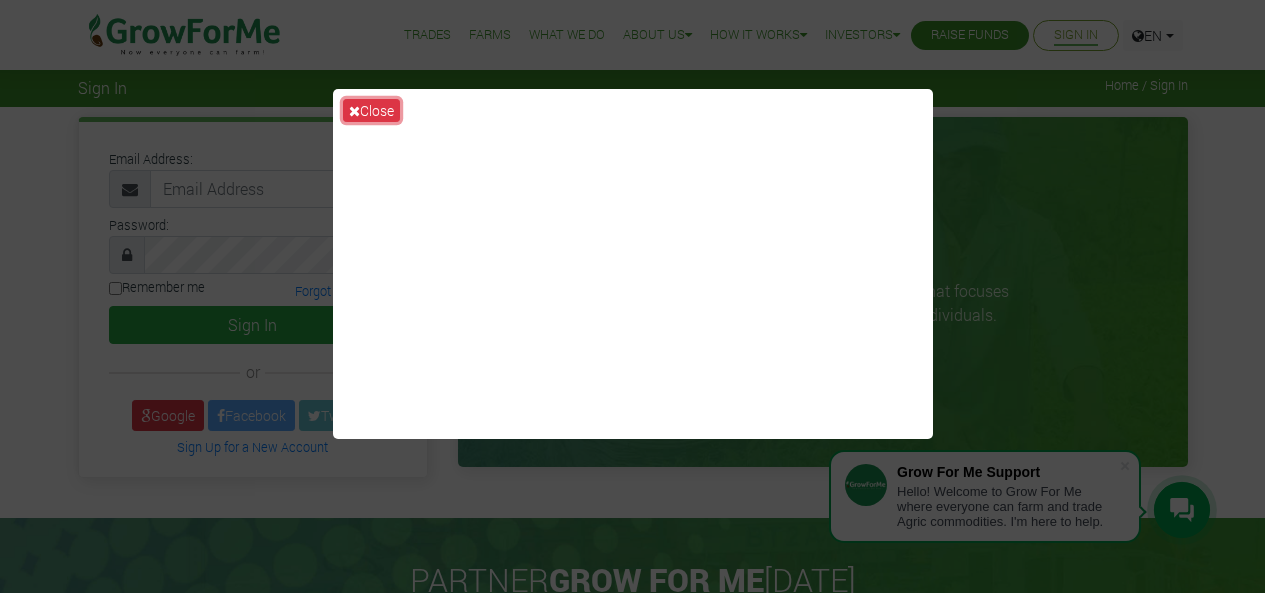 click on "Close" at bounding box center [371, 110] 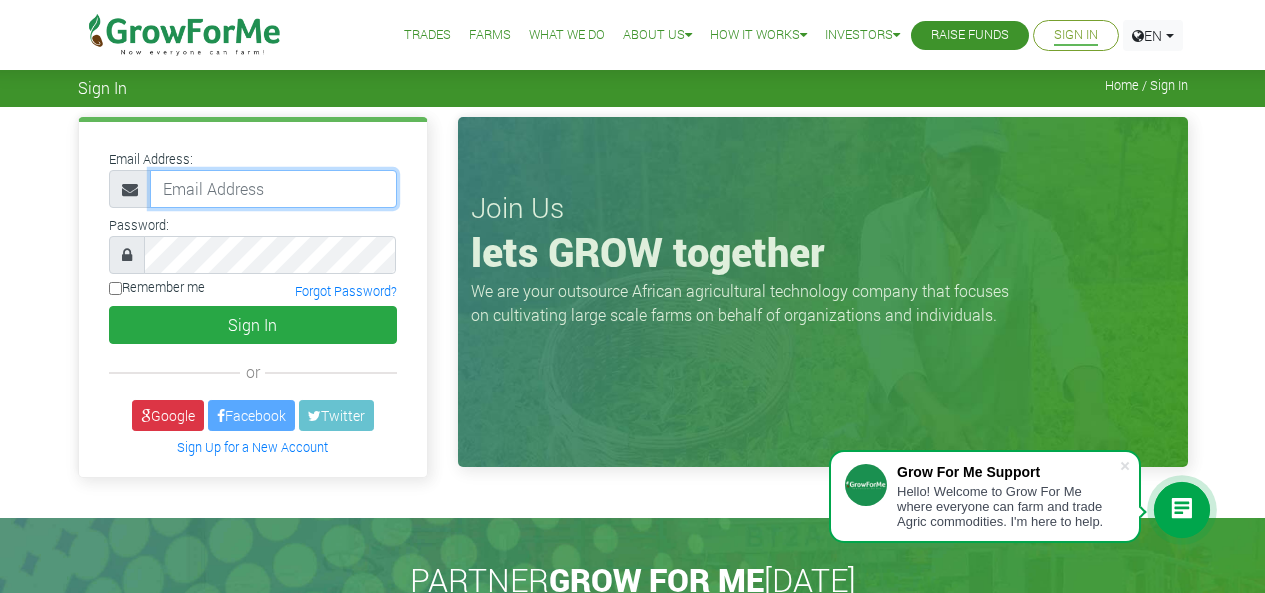 click at bounding box center [273, 189] 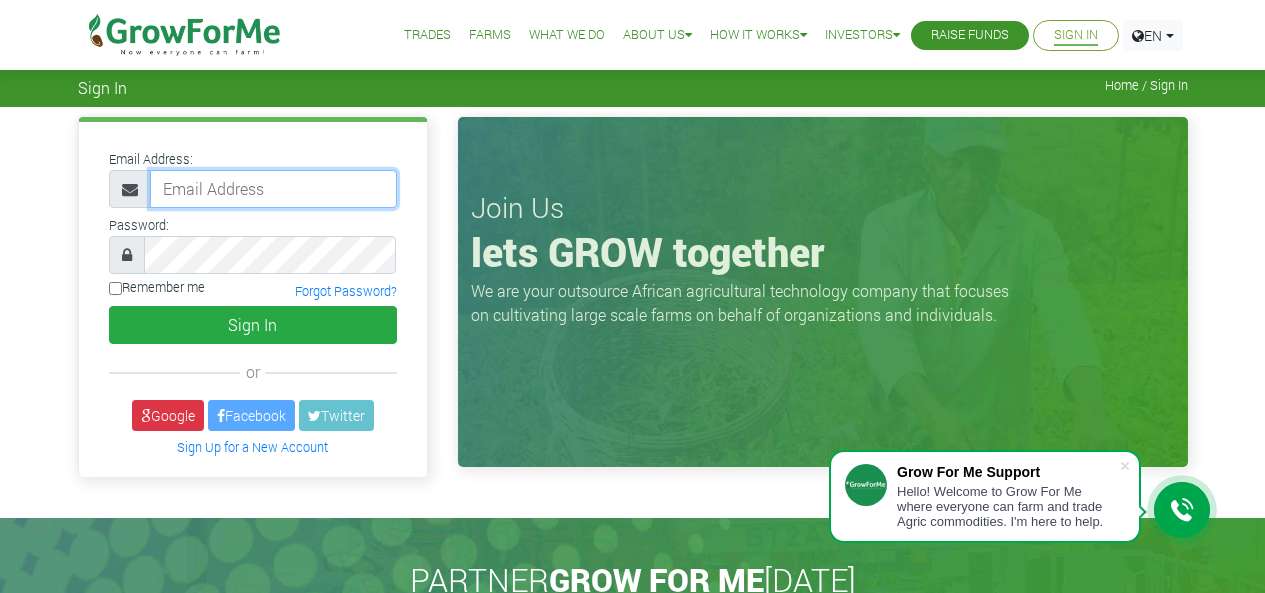 click at bounding box center [273, 189] 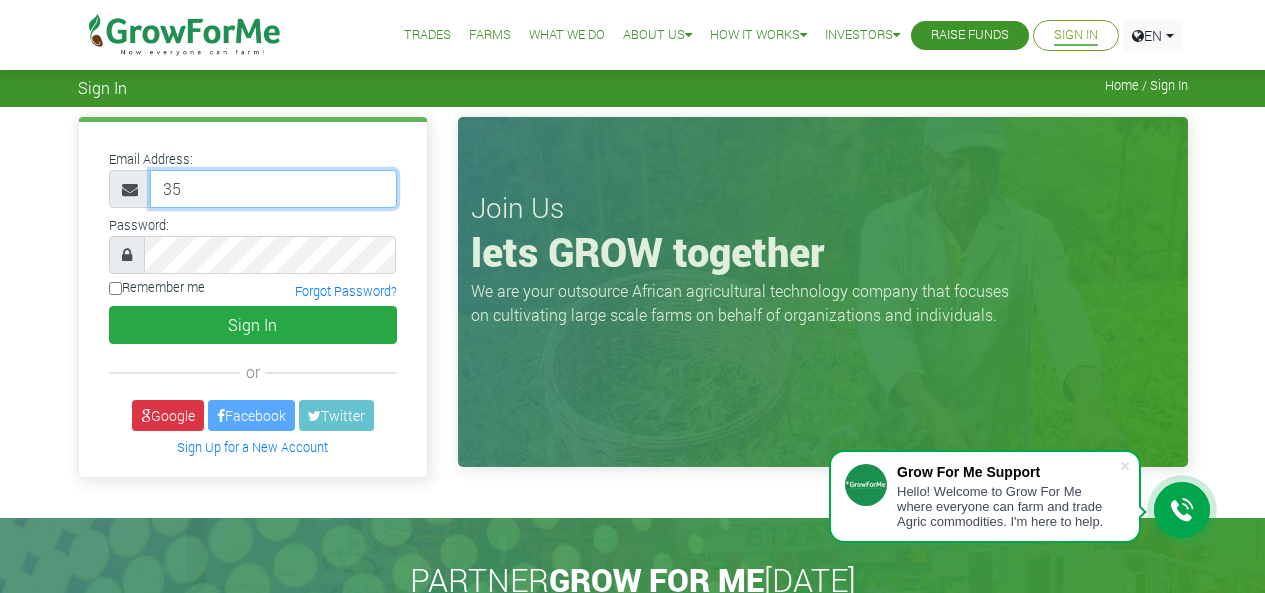 type on "3" 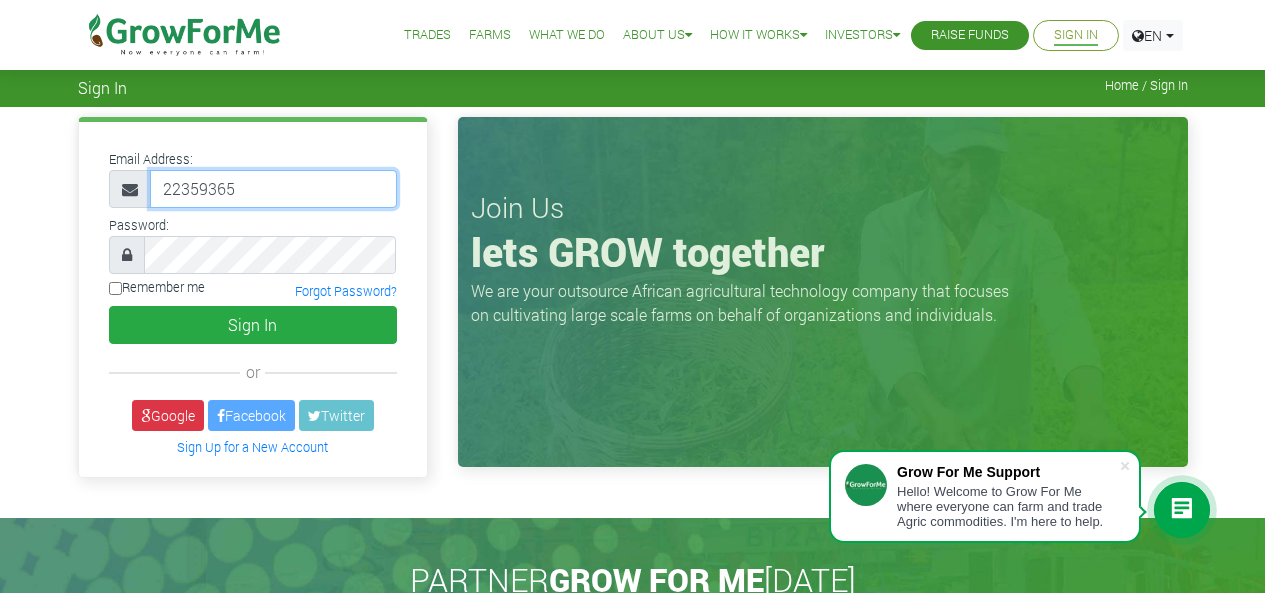 click on "22359365" at bounding box center [273, 189] 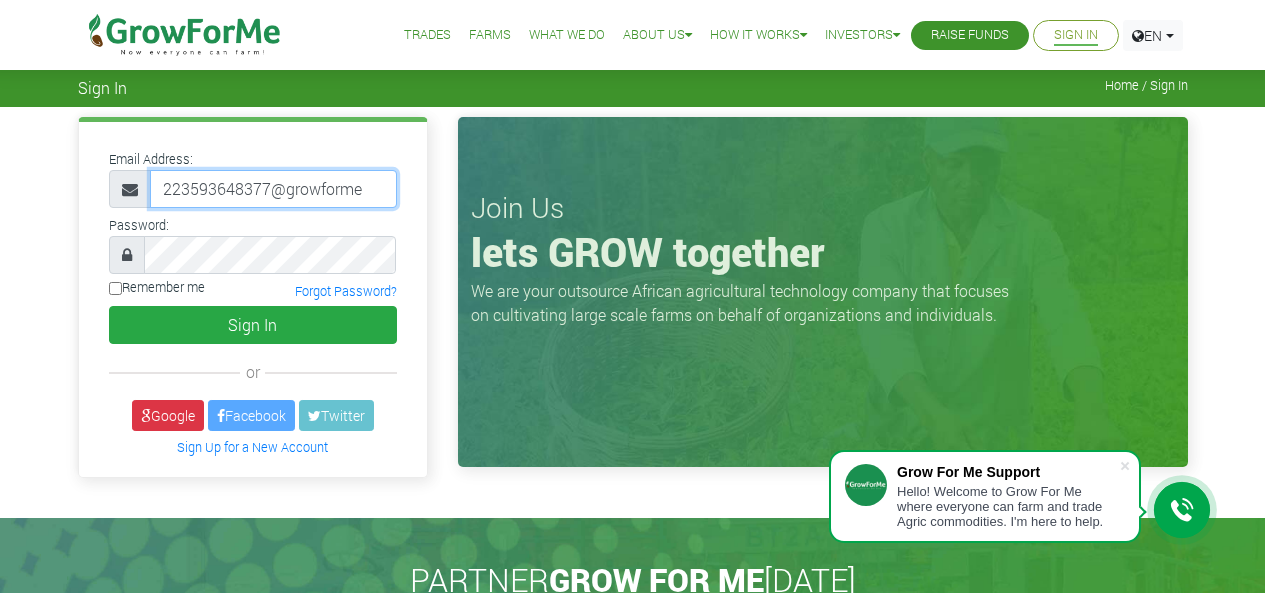 click on "223593648377@growforme" at bounding box center (273, 189) 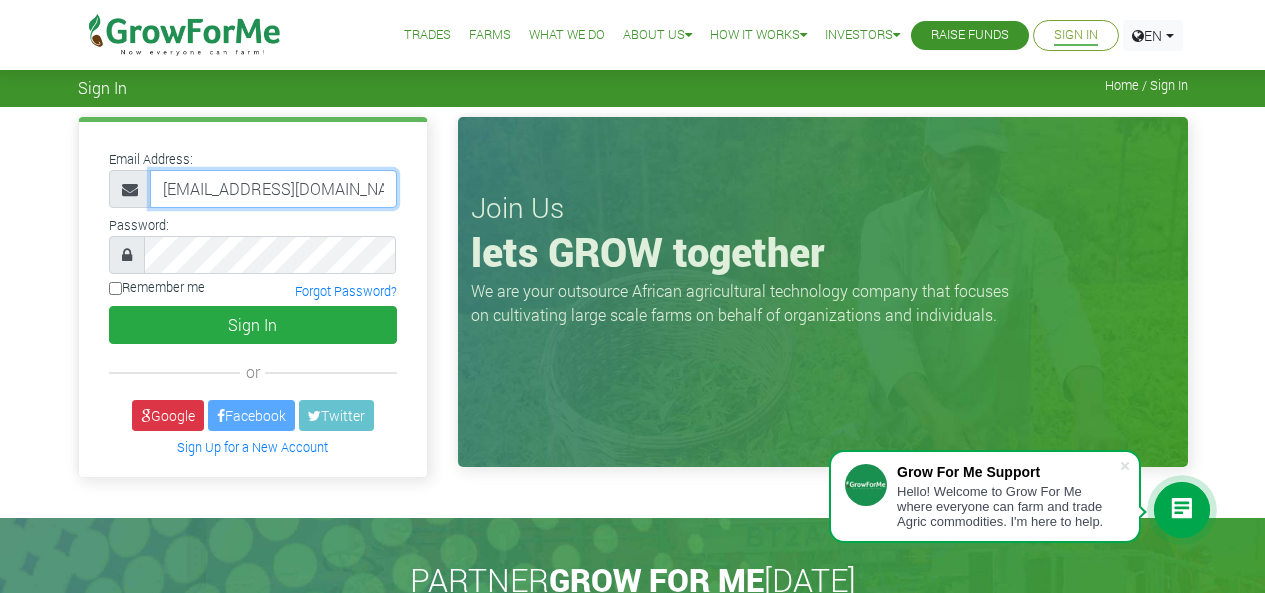 scroll, scrollTop: 0, scrollLeft: 12, axis: horizontal 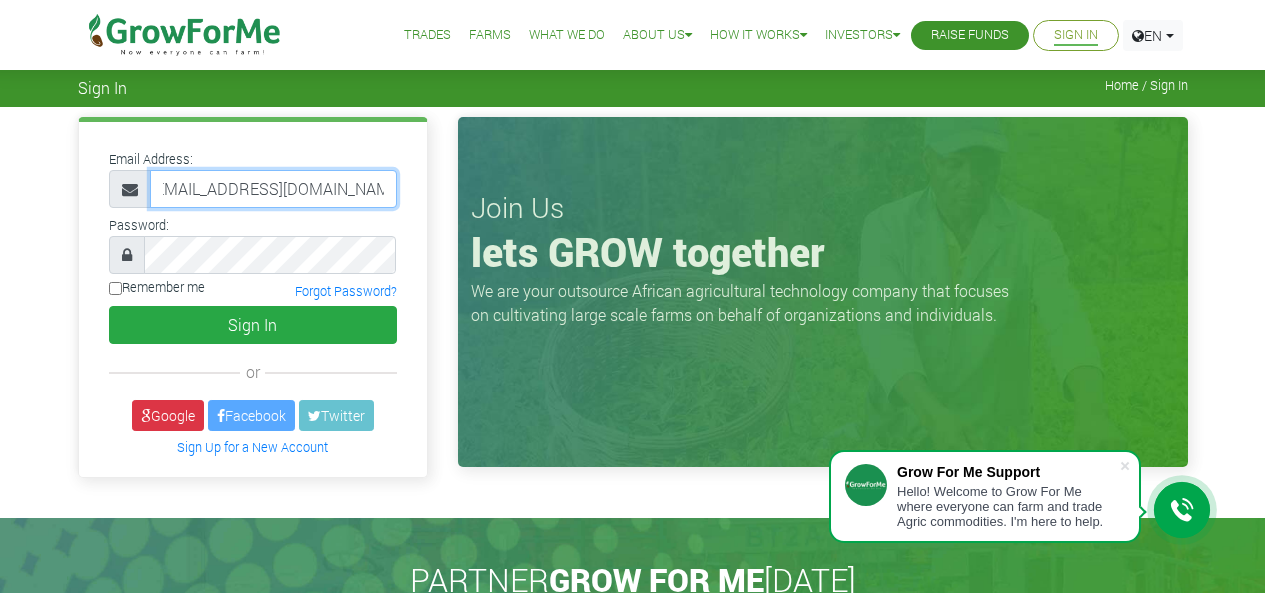 type on "223593648377@growforme.com" 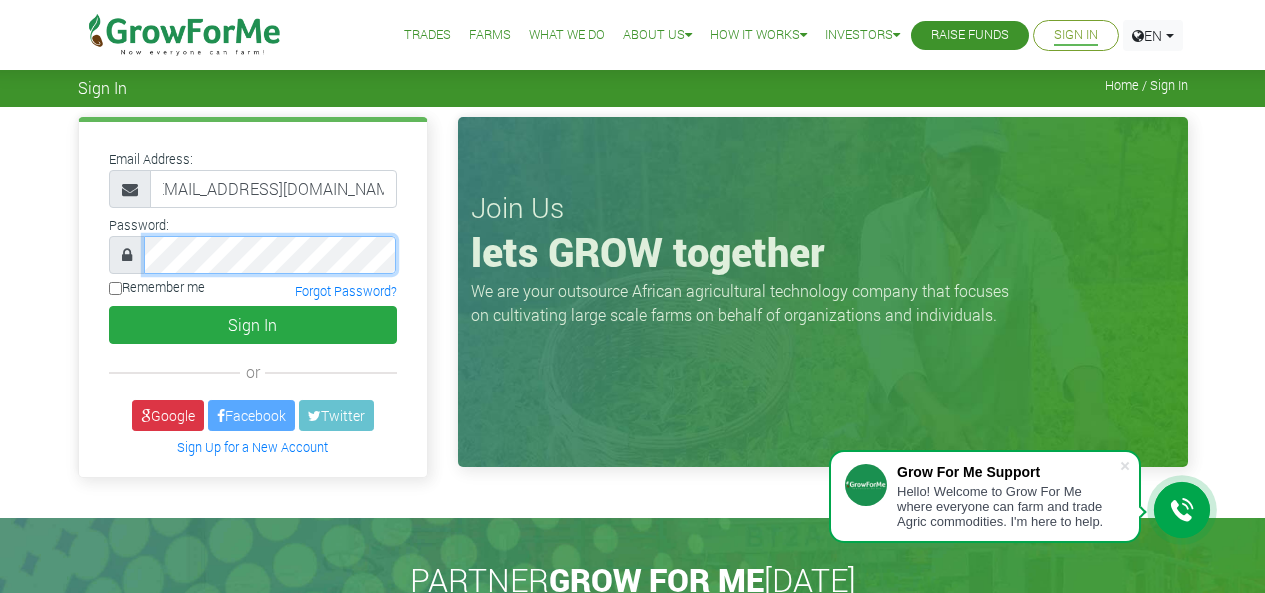 scroll, scrollTop: 0, scrollLeft: 0, axis: both 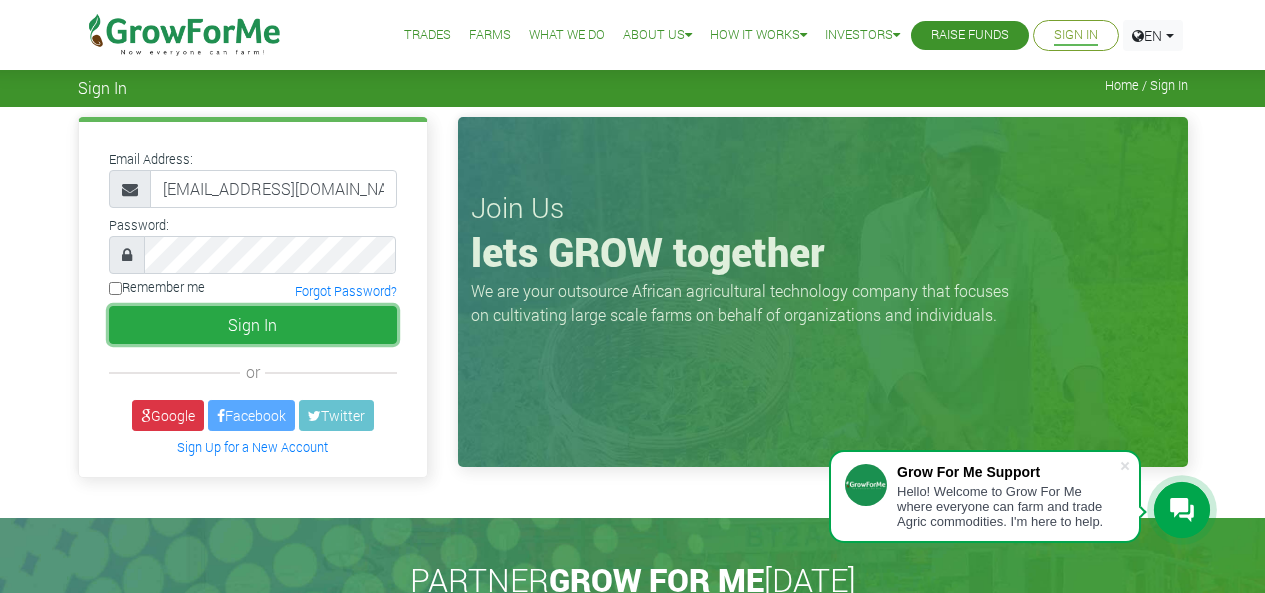 click on "Sign In" at bounding box center [253, 325] 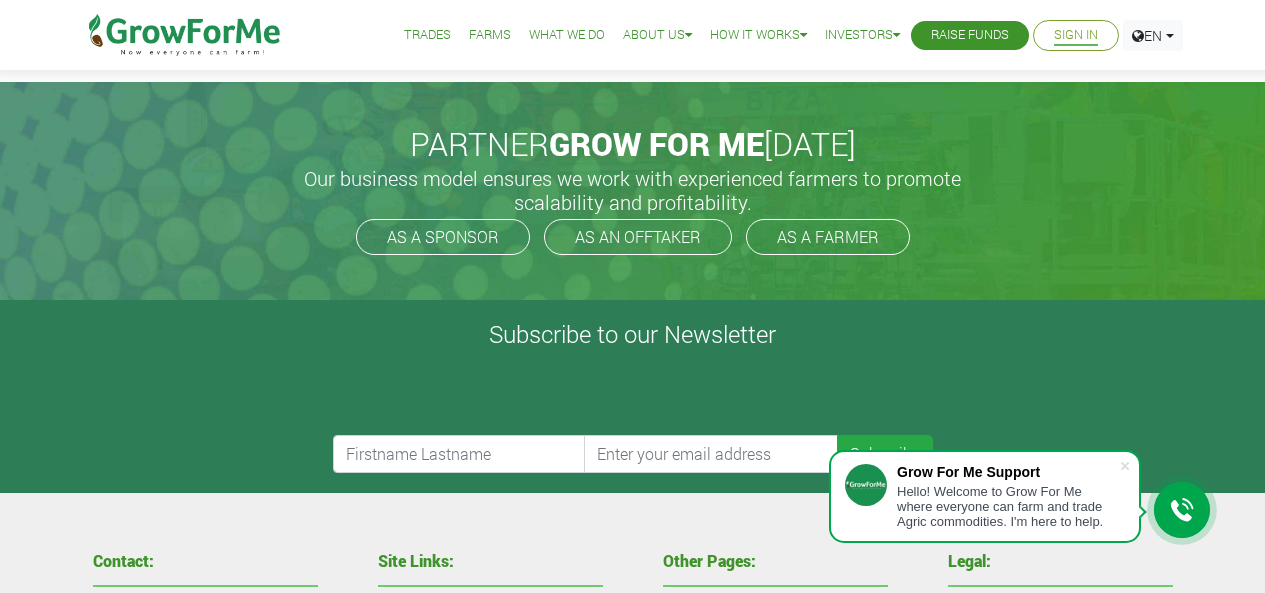 scroll, scrollTop: 437, scrollLeft: 0, axis: vertical 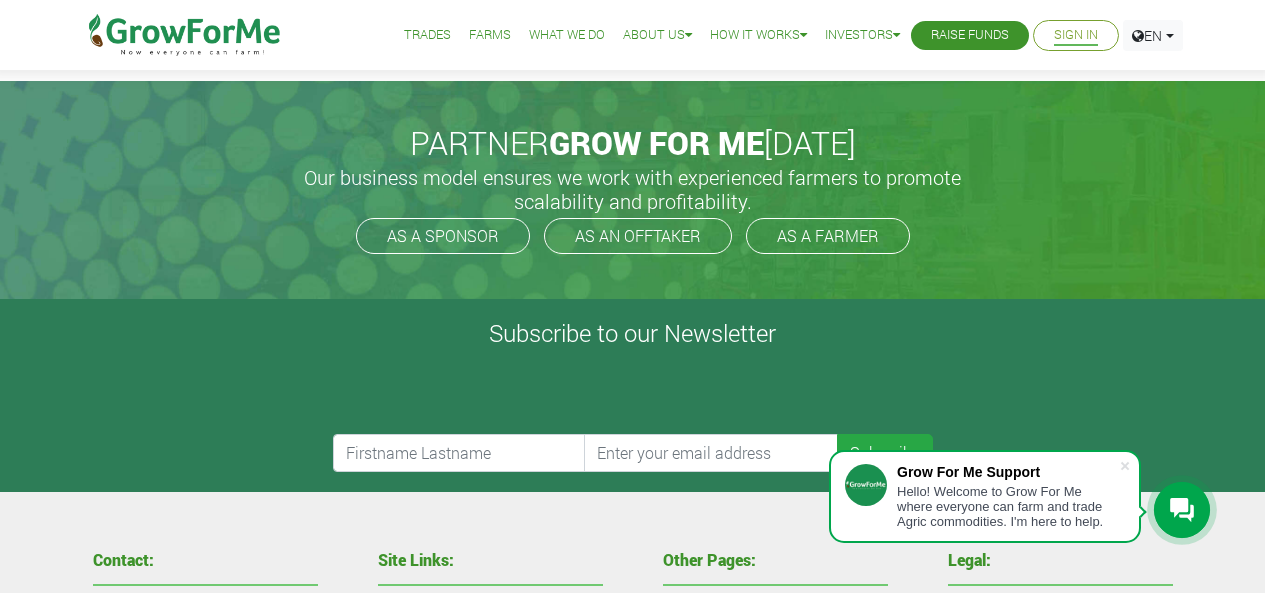 click at bounding box center [1125, 466] 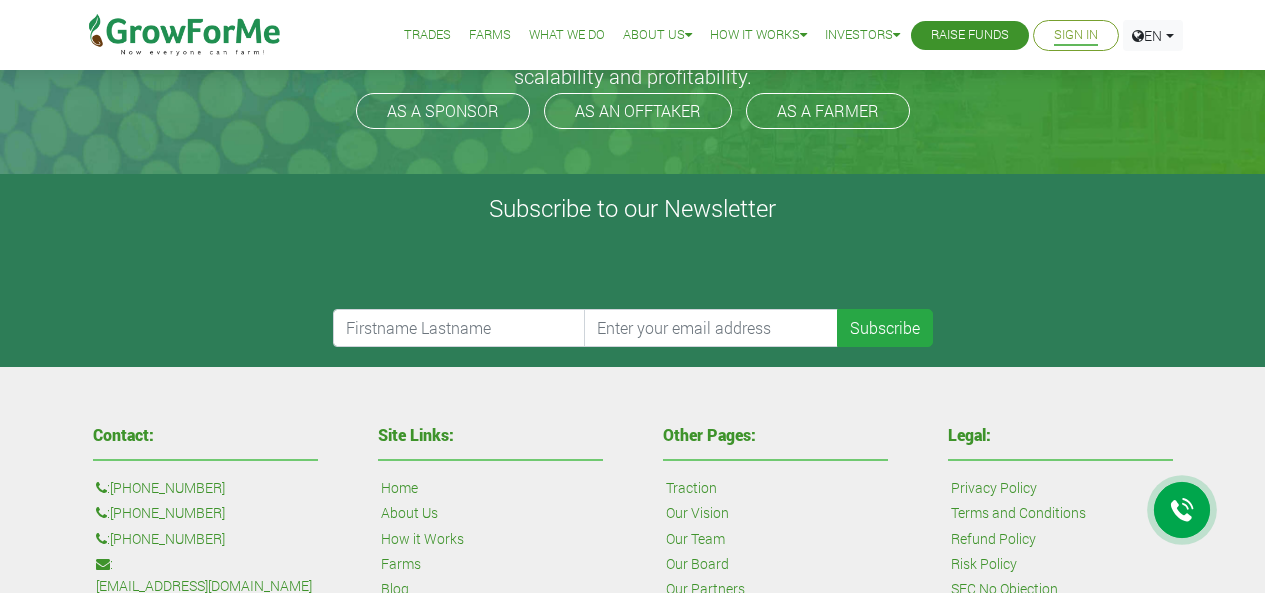 scroll, scrollTop: 542, scrollLeft: 0, axis: vertical 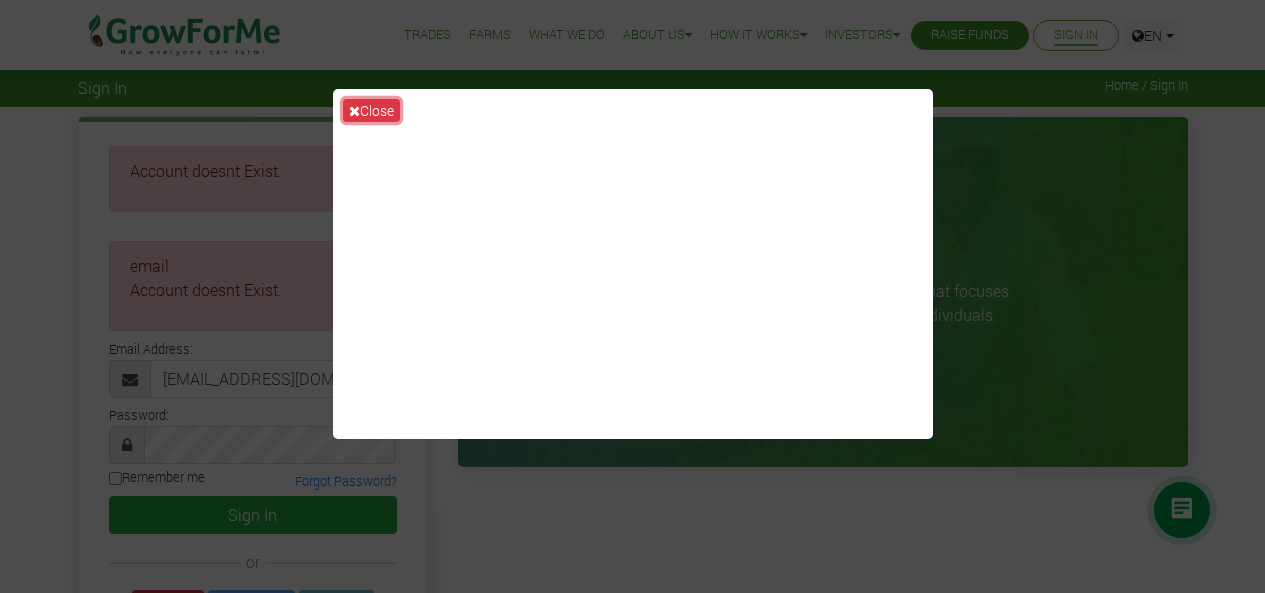 click at bounding box center (354, 111) 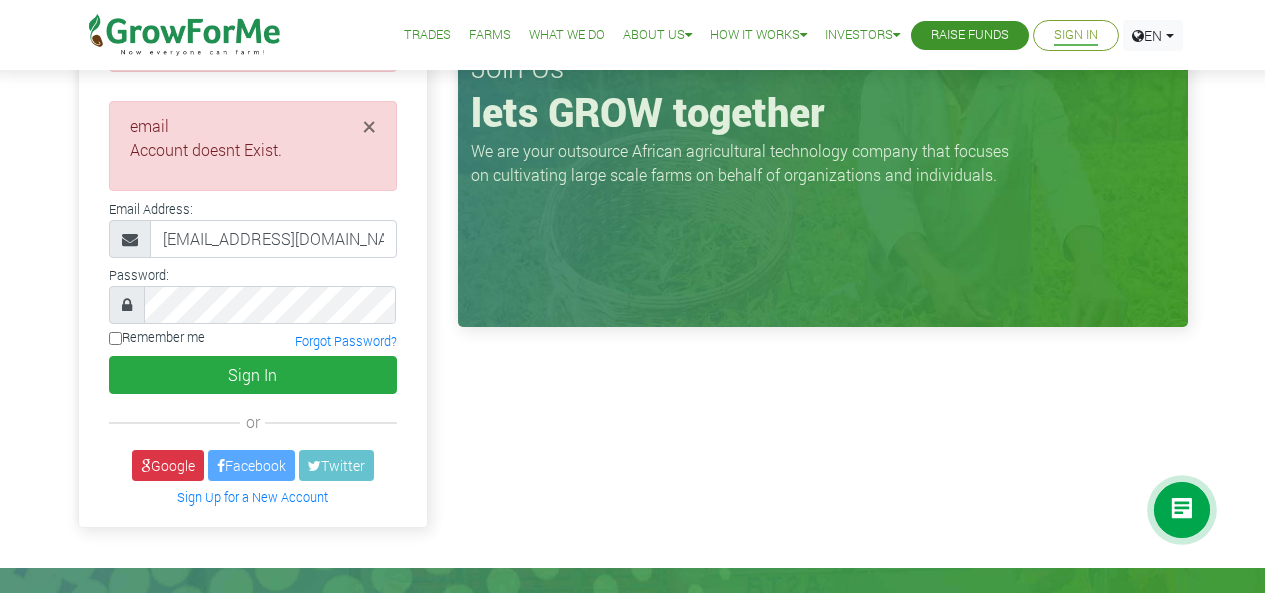 scroll, scrollTop: 141, scrollLeft: 0, axis: vertical 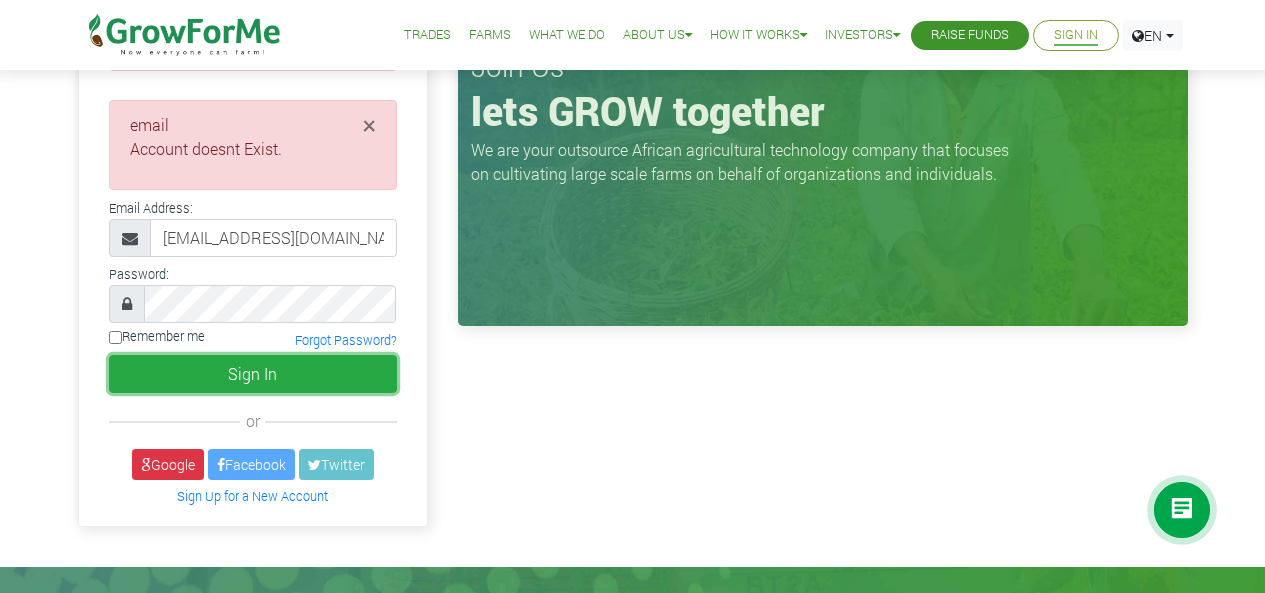 click on "Sign In" at bounding box center [253, 374] 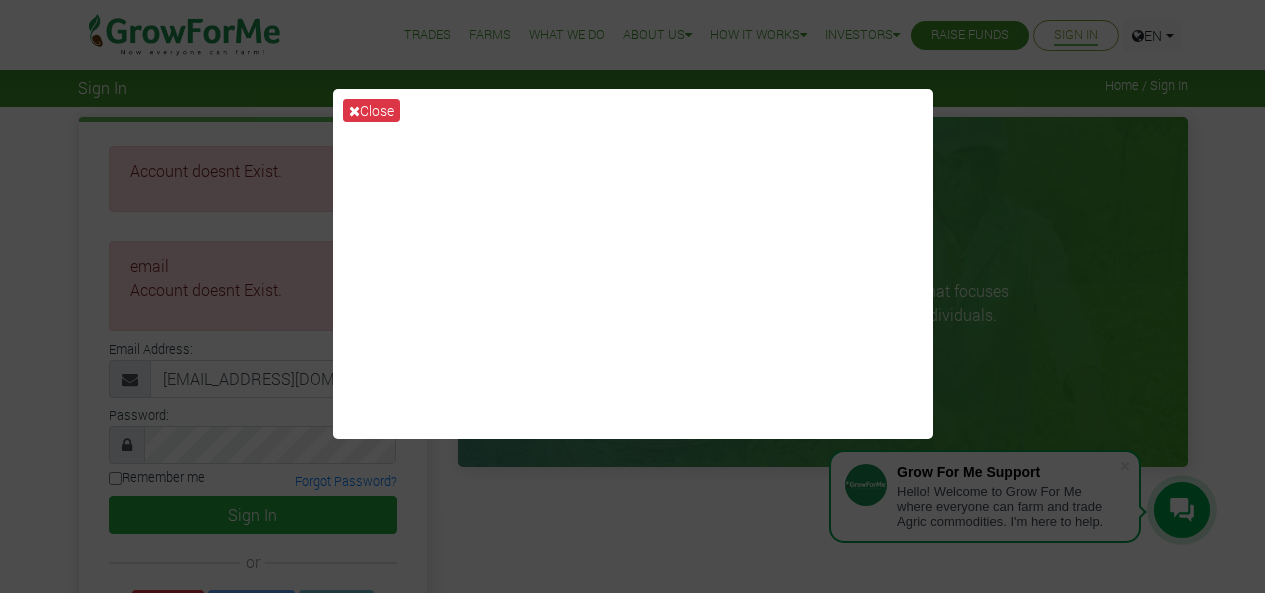 scroll, scrollTop: 0, scrollLeft: 0, axis: both 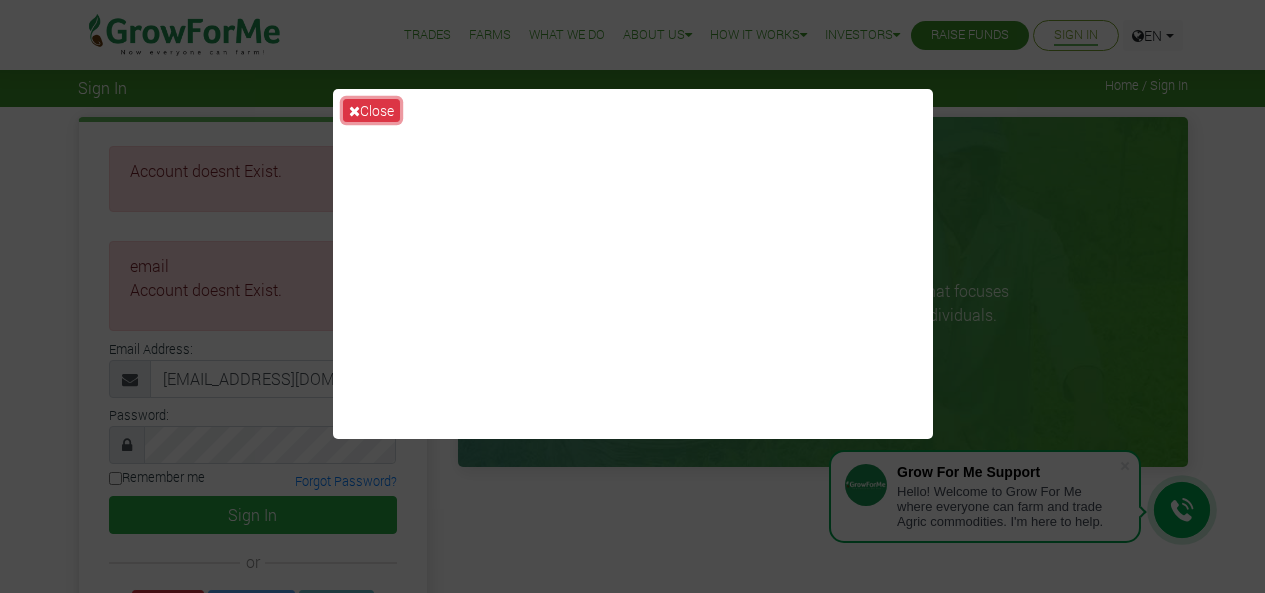 click on "Close" at bounding box center (371, 110) 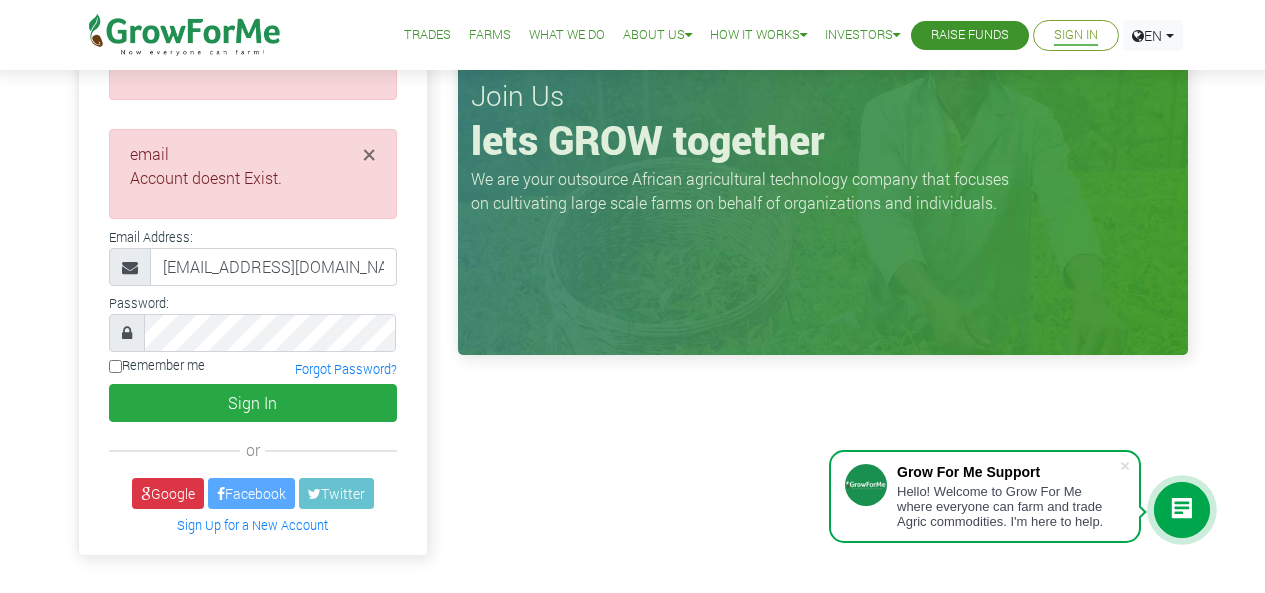 scroll, scrollTop: 0, scrollLeft: 0, axis: both 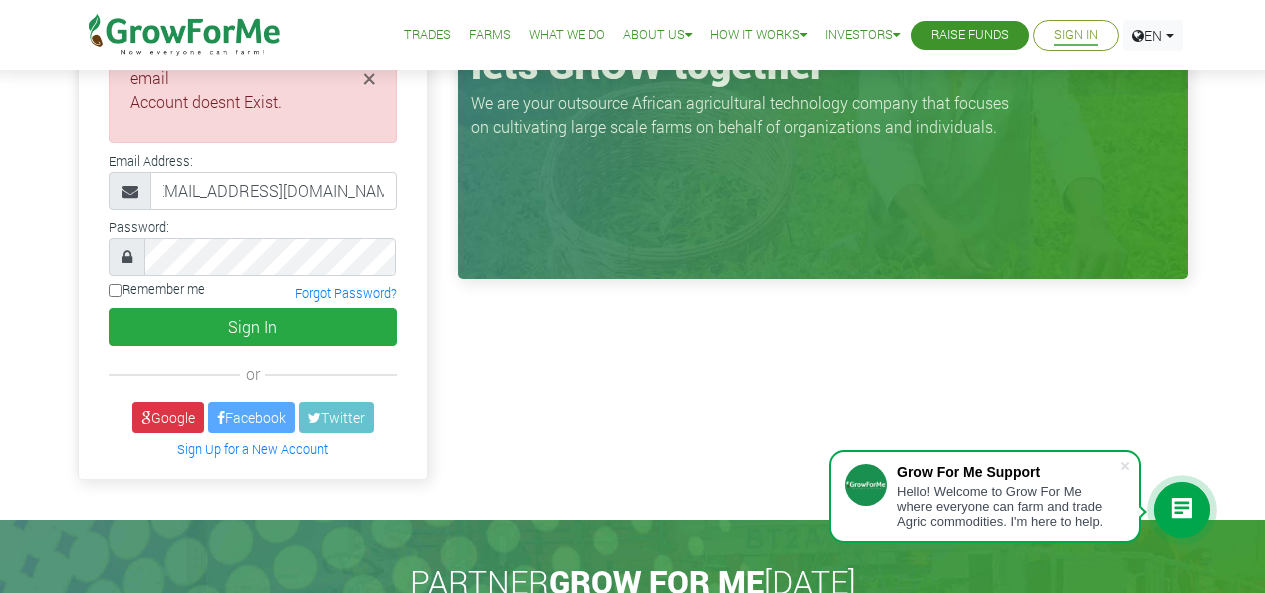 click on "Sign Up for a New Account" at bounding box center [252, 449] 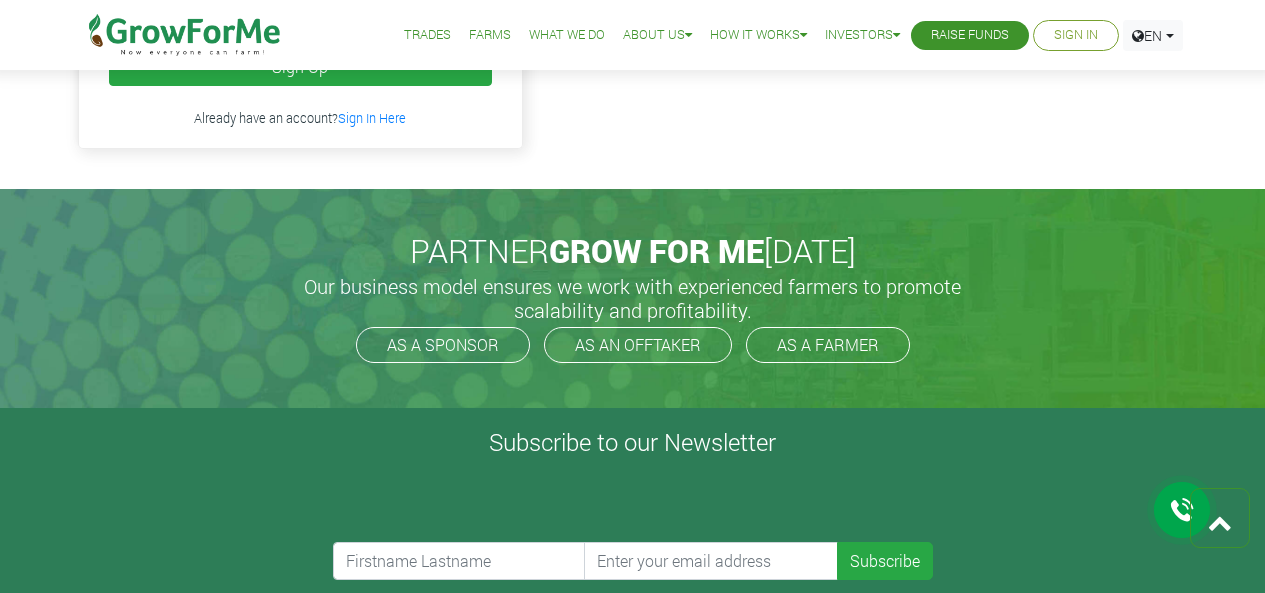 scroll, scrollTop: 556, scrollLeft: 0, axis: vertical 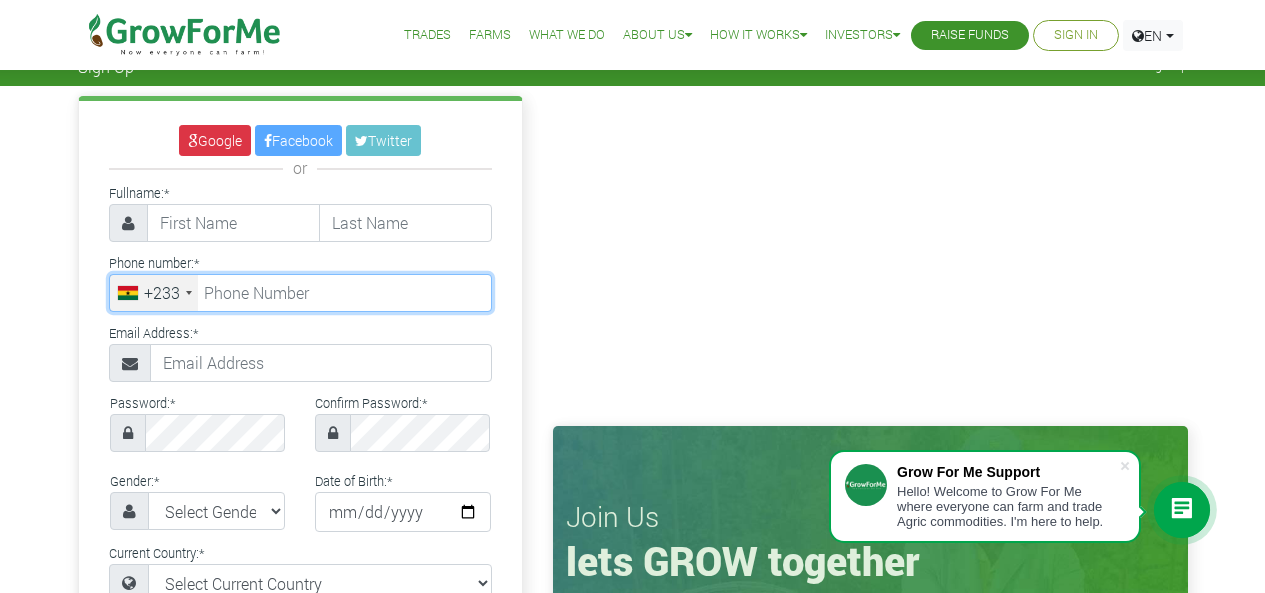 click at bounding box center [300, 293] 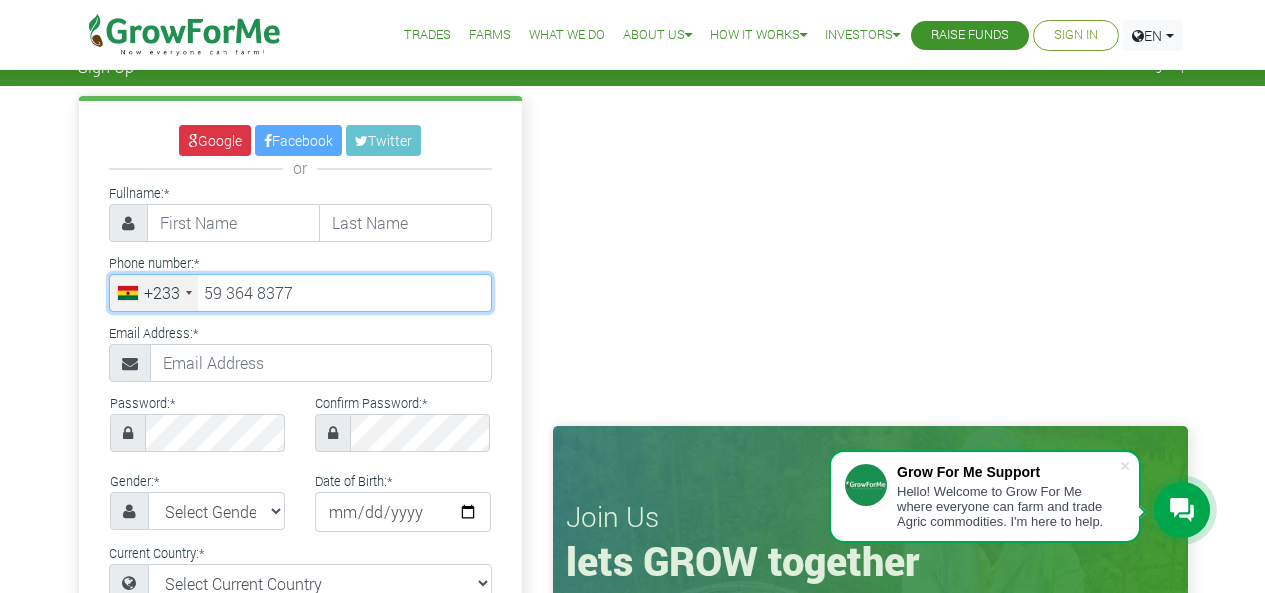 type on "59 364 8377" 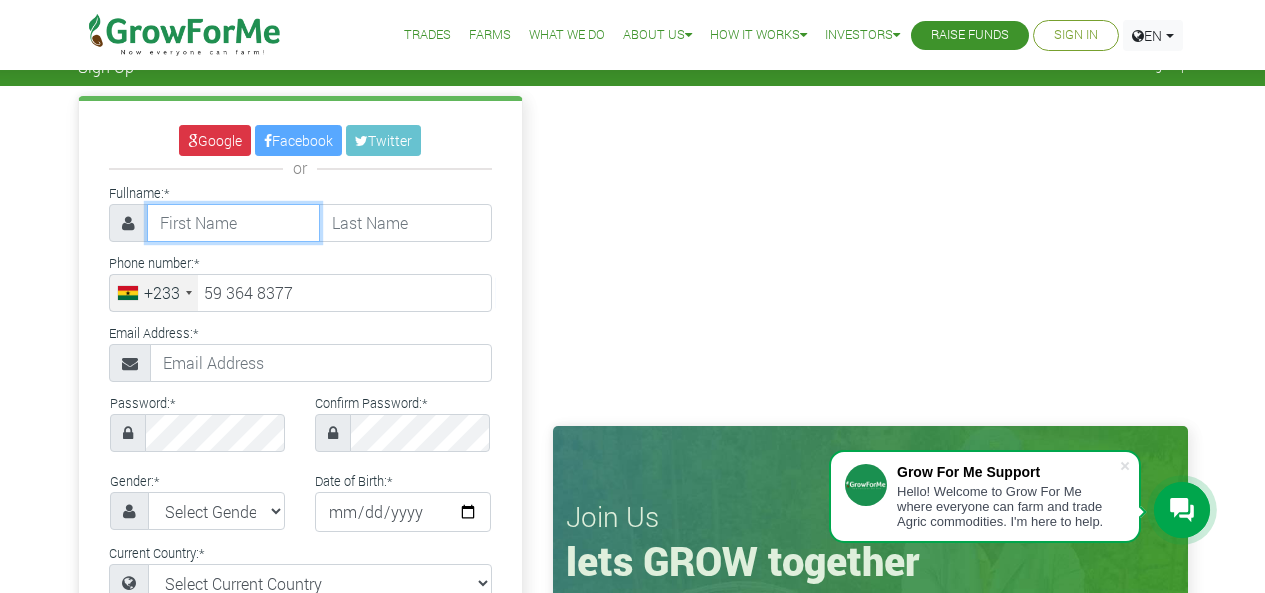 click at bounding box center (233, 223) 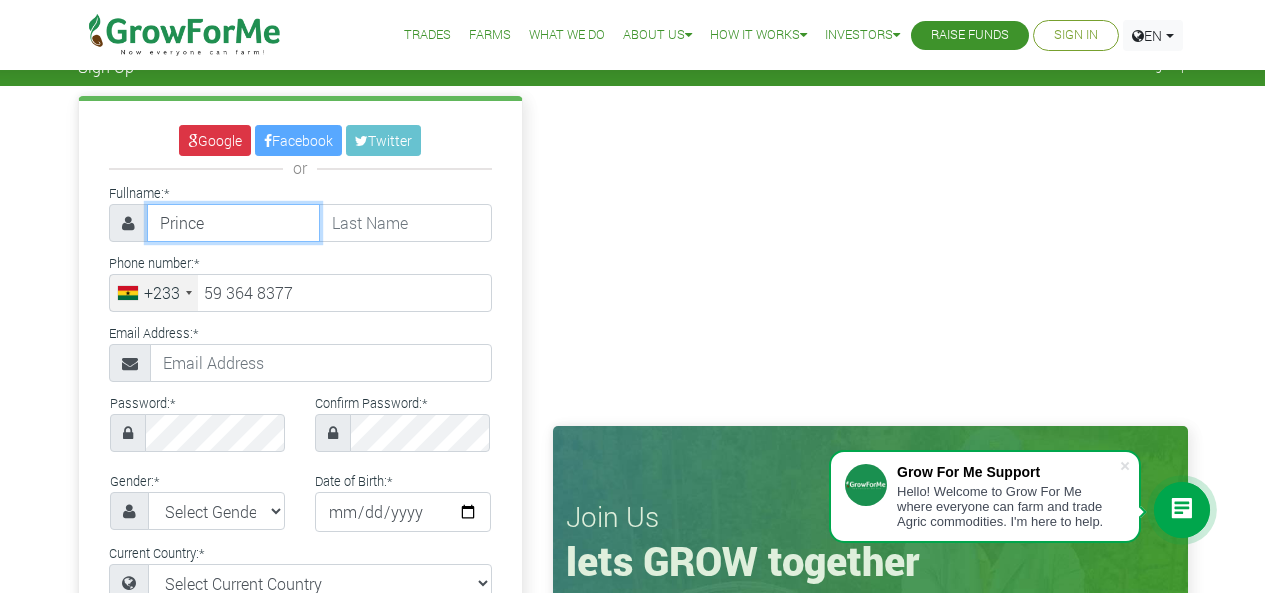 type on "Prince" 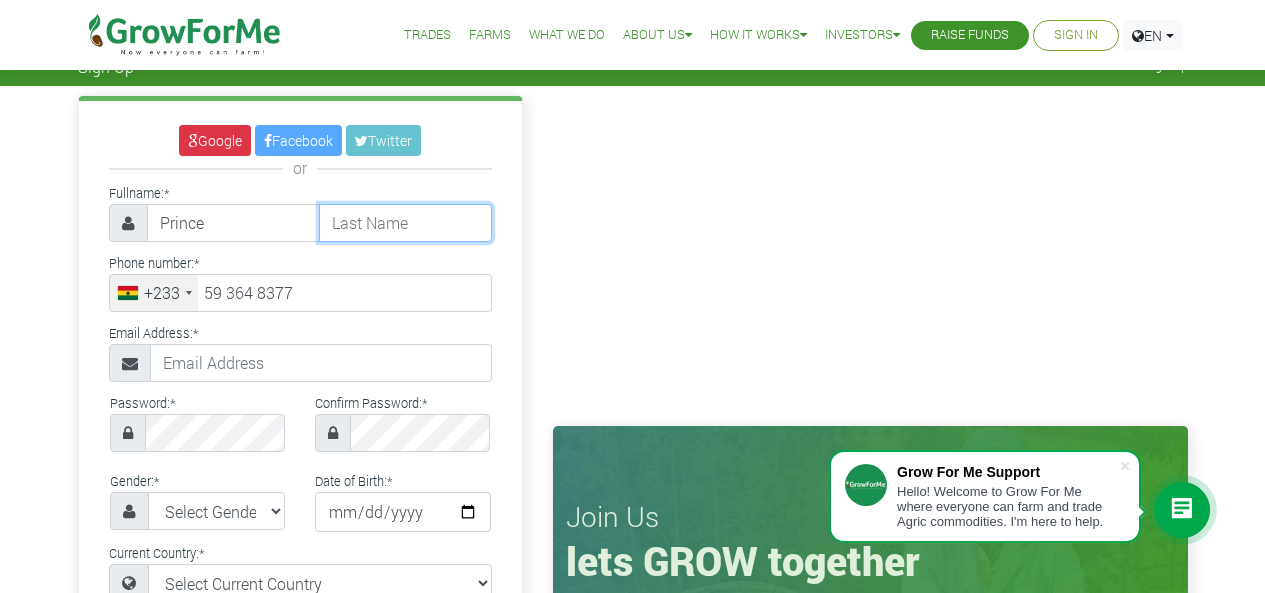 click at bounding box center [405, 223] 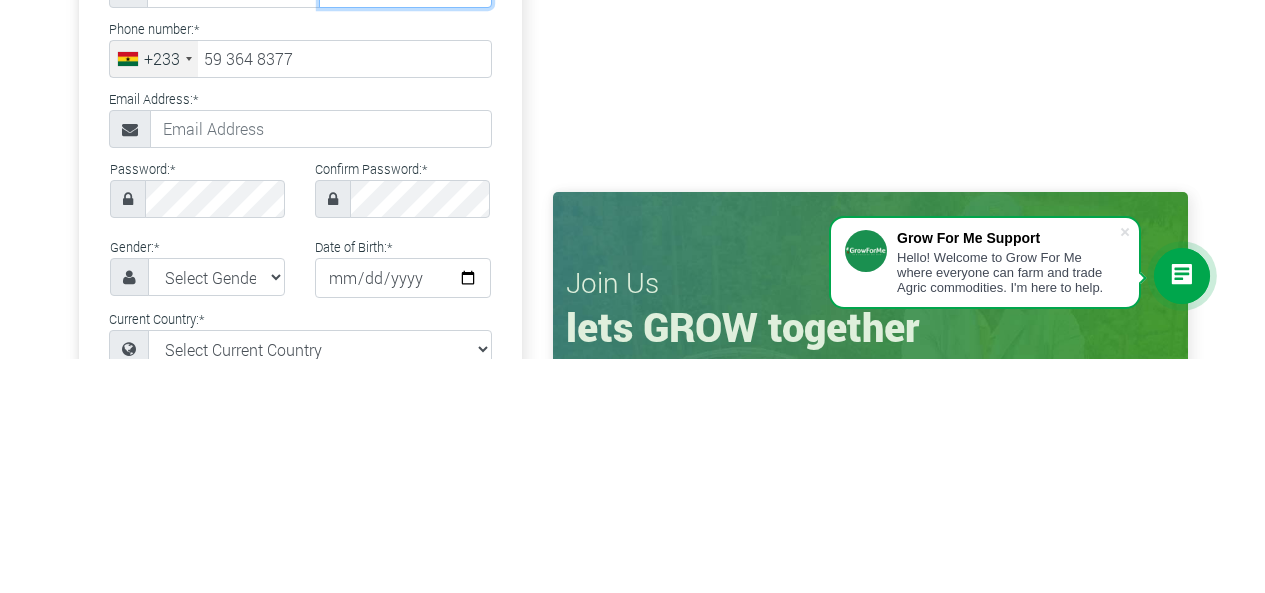 type on "Lartey" 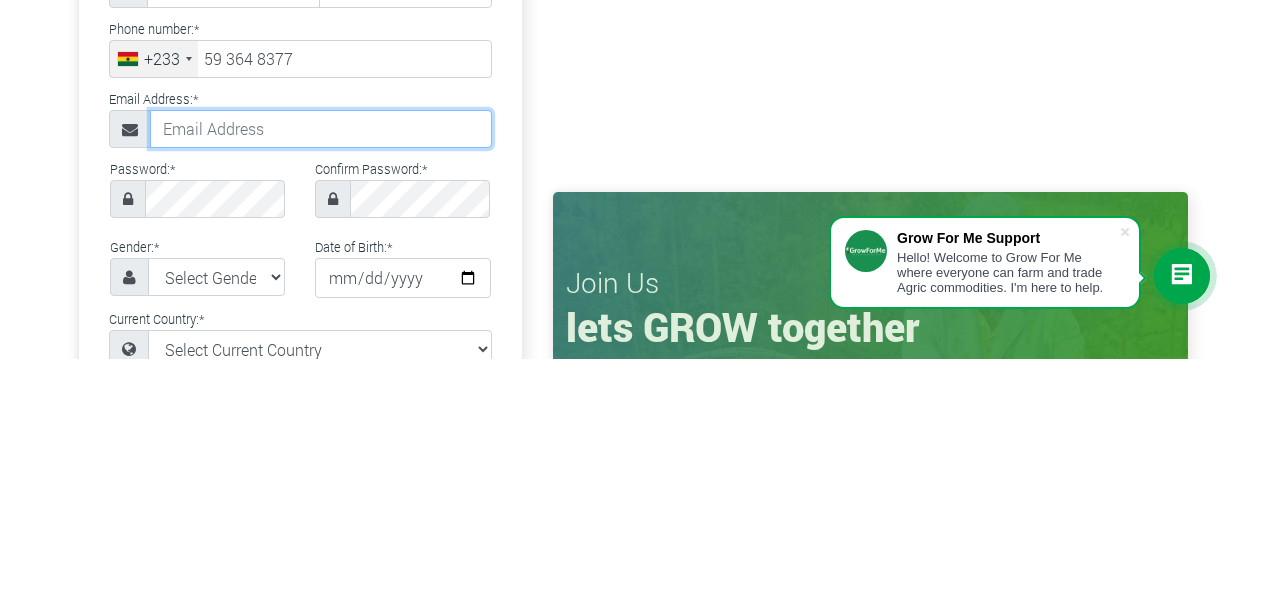 click at bounding box center [321, 363] 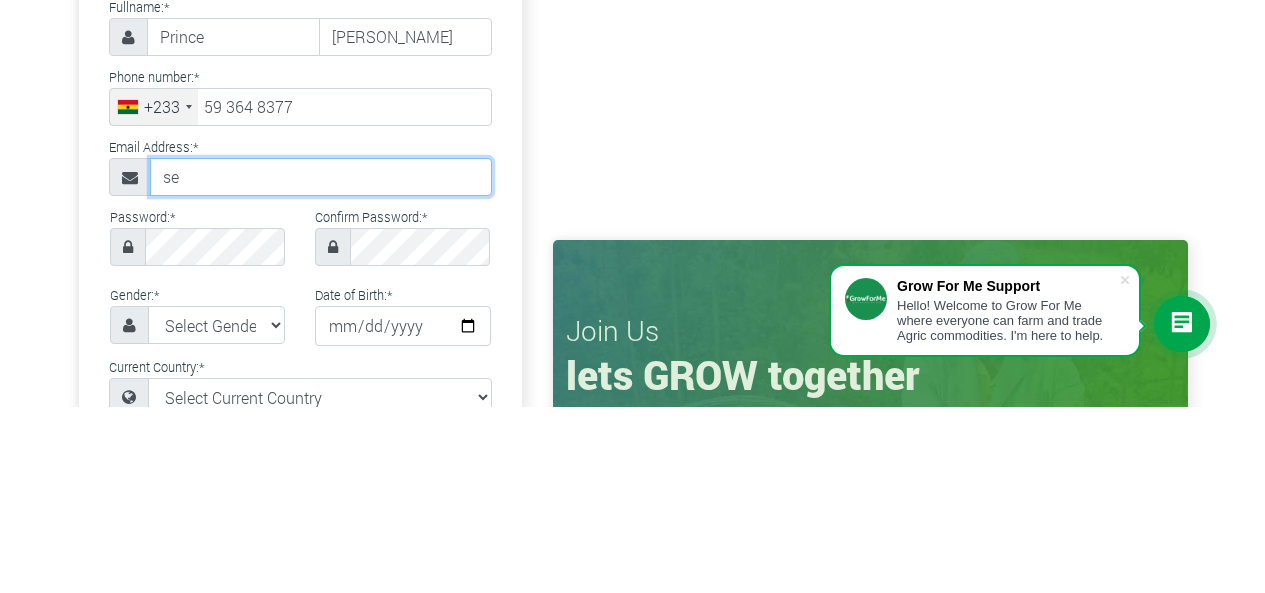 type on "sebopappy@gmail.com" 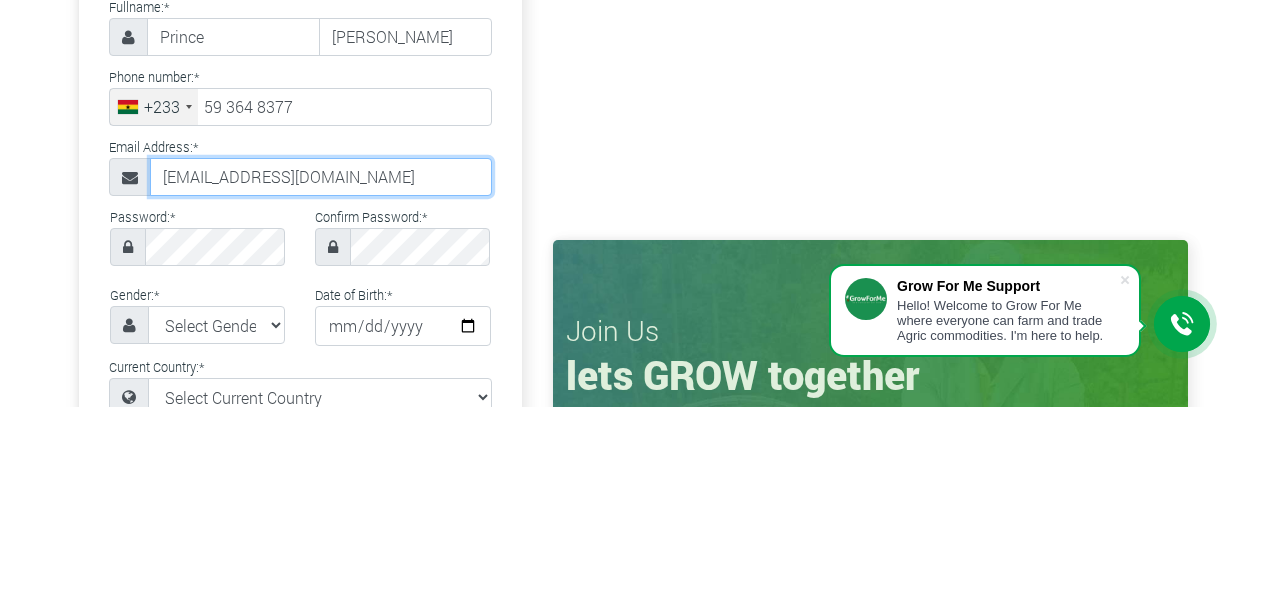 scroll, scrollTop: 83, scrollLeft: 0, axis: vertical 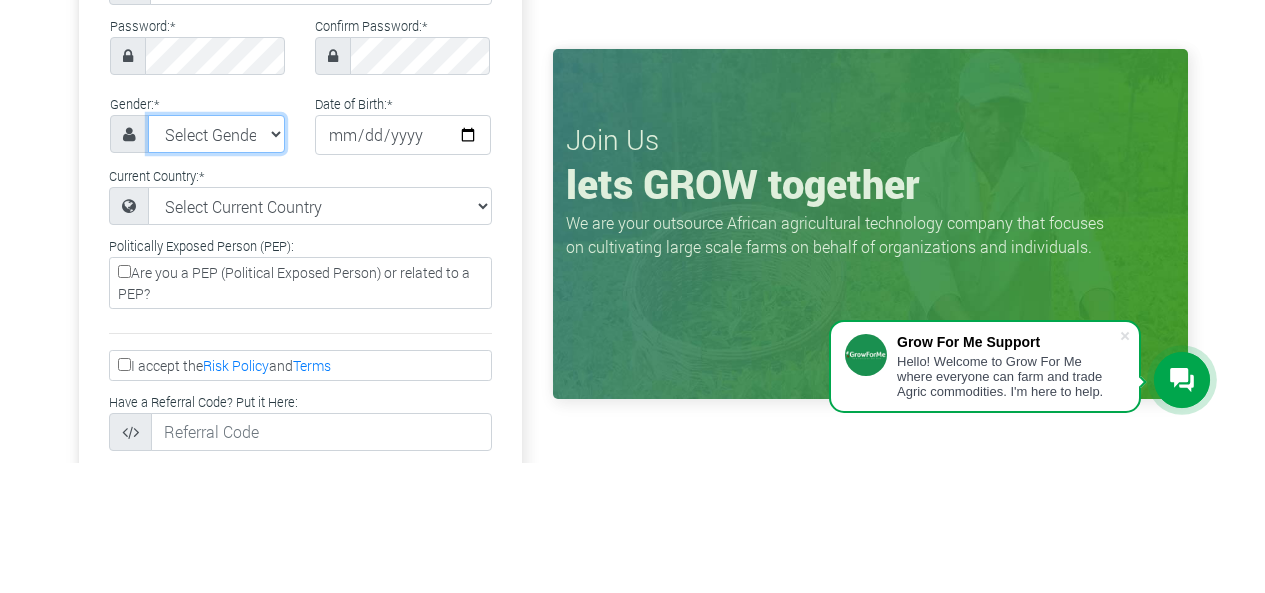 click on "Select Gender
Female
Male" at bounding box center [217, 264] 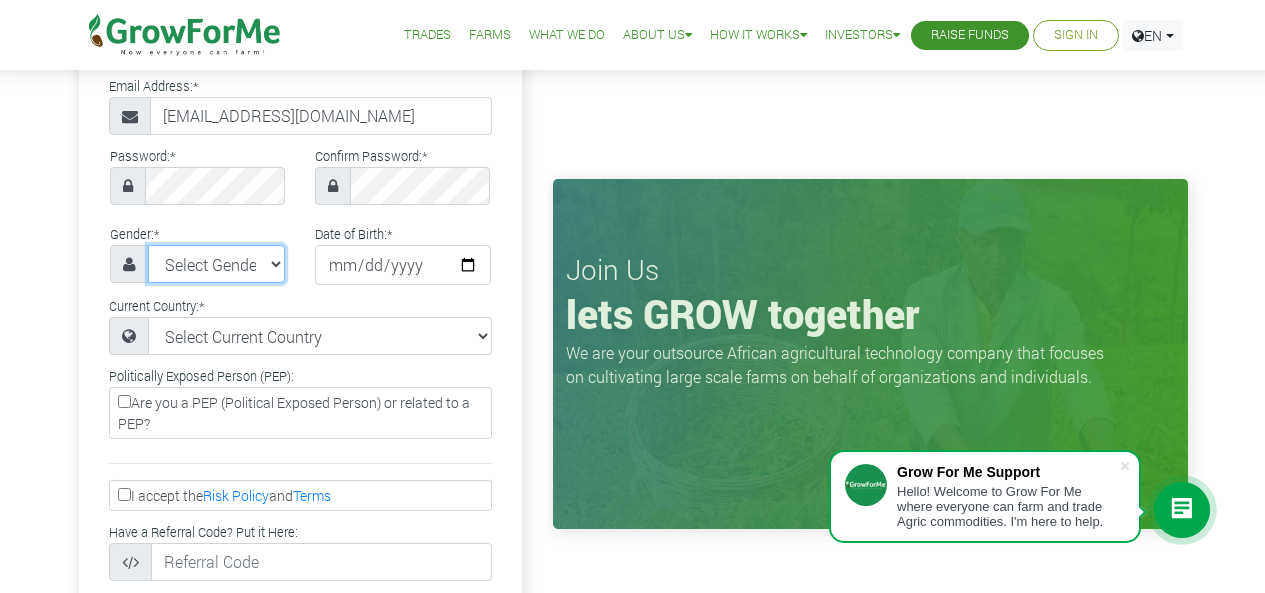 select on "Male" 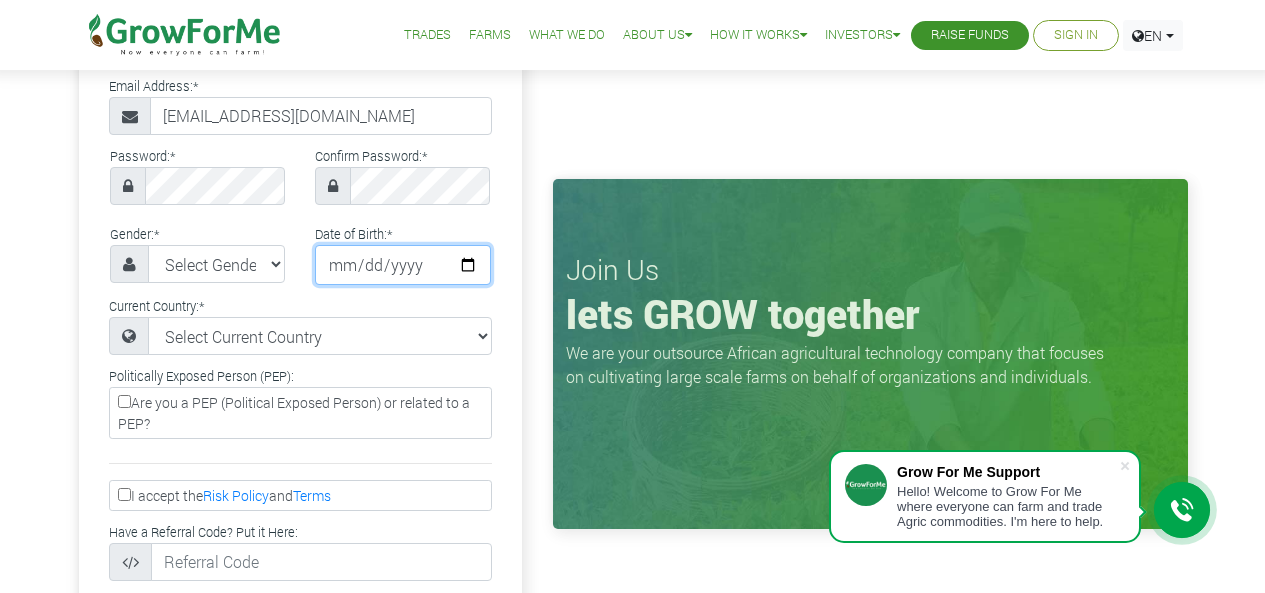 click at bounding box center (403, 265) 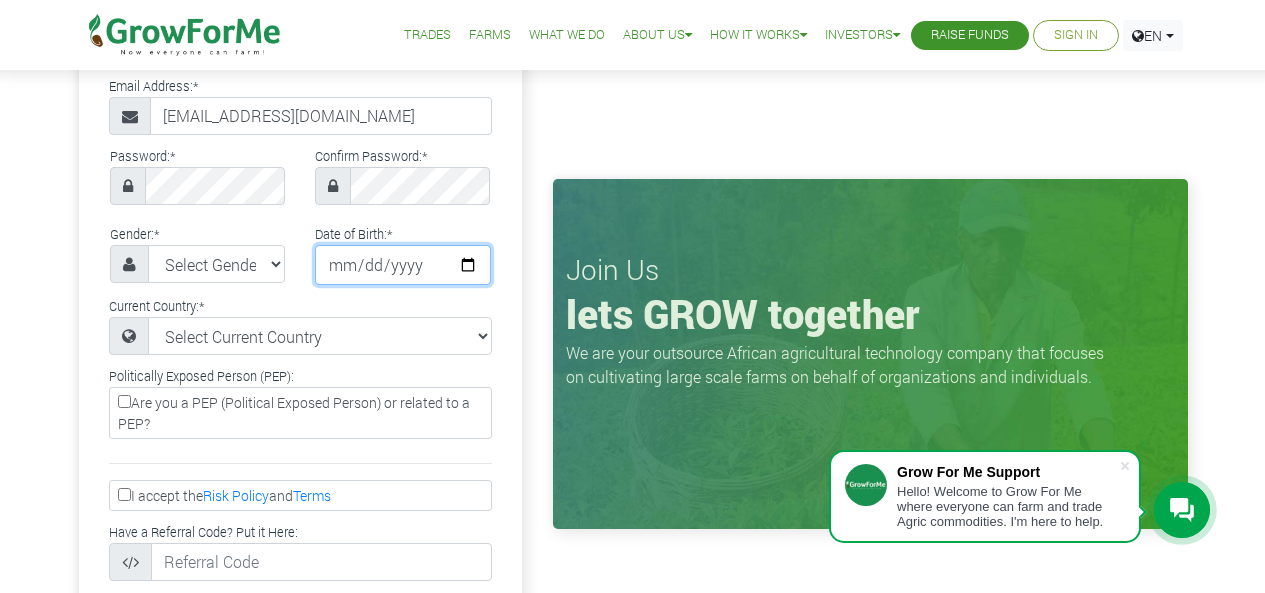 click at bounding box center [403, 265] 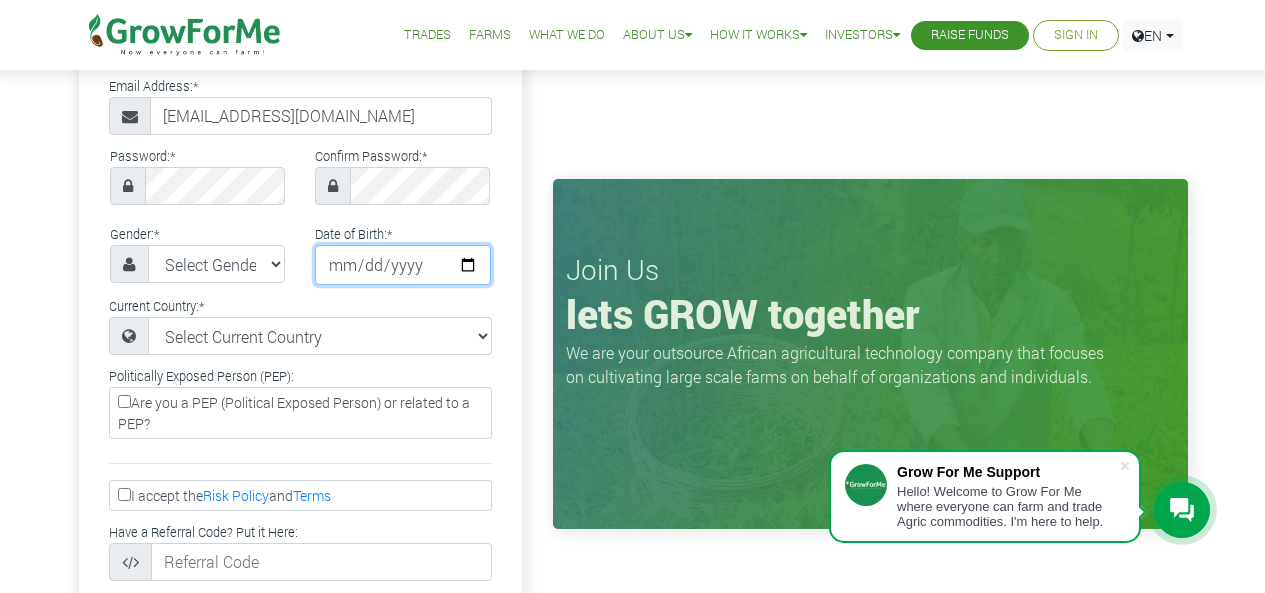 click at bounding box center [403, 265] 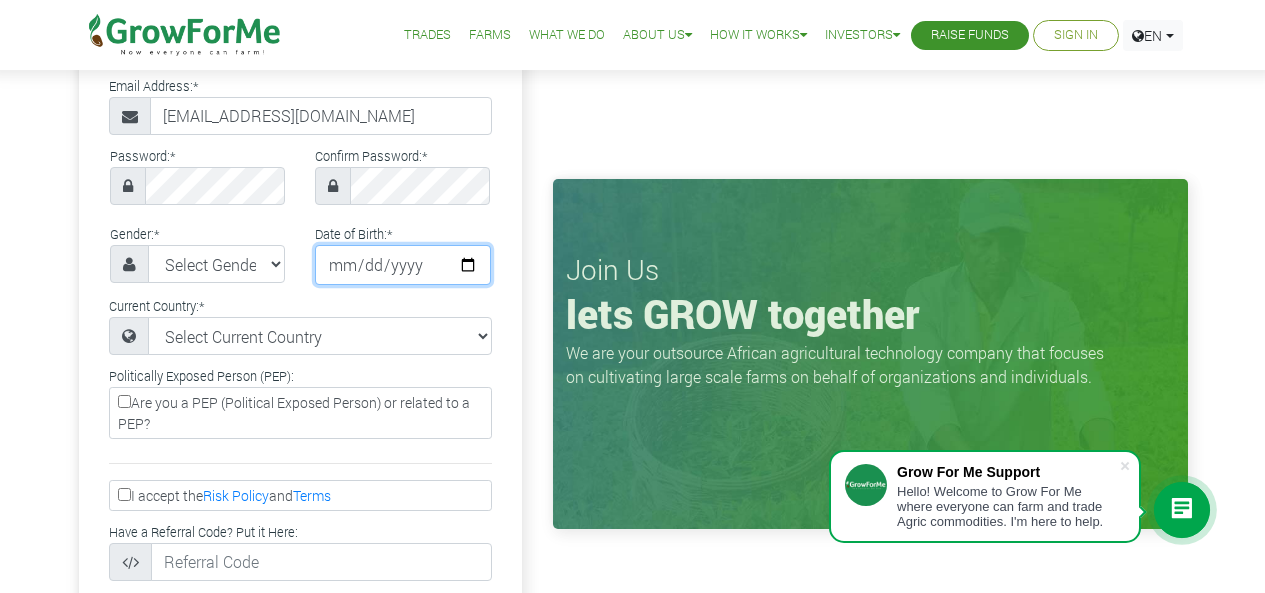 click at bounding box center (403, 265) 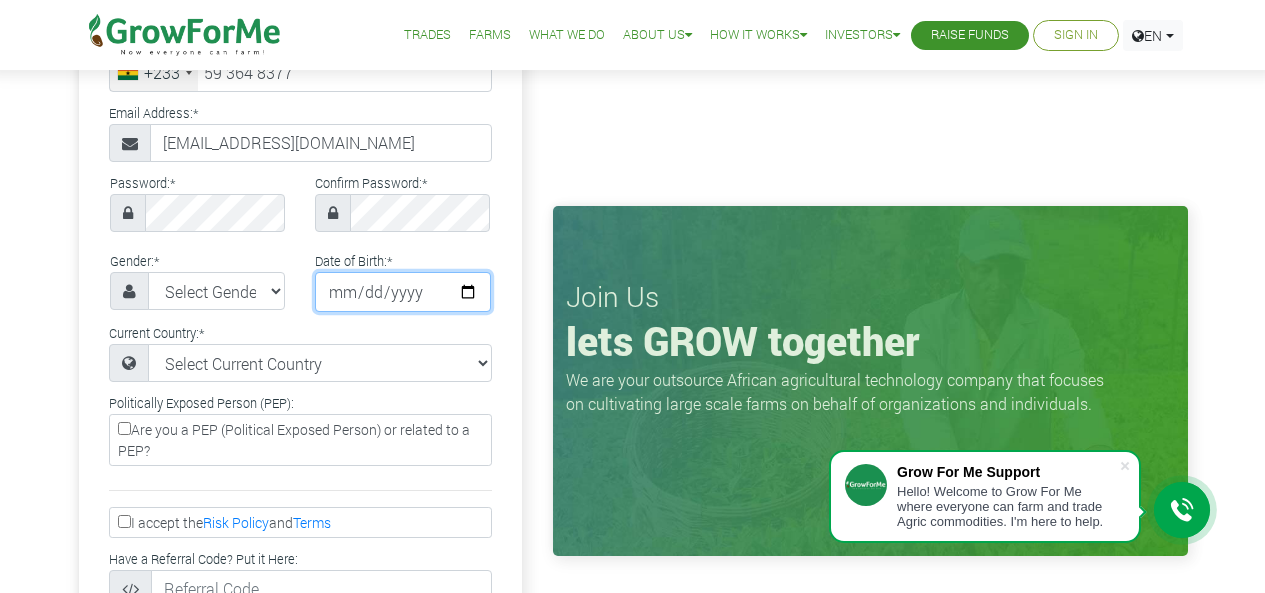 scroll, scrollTop: 244, scrollLeft: 0, axis: vertical 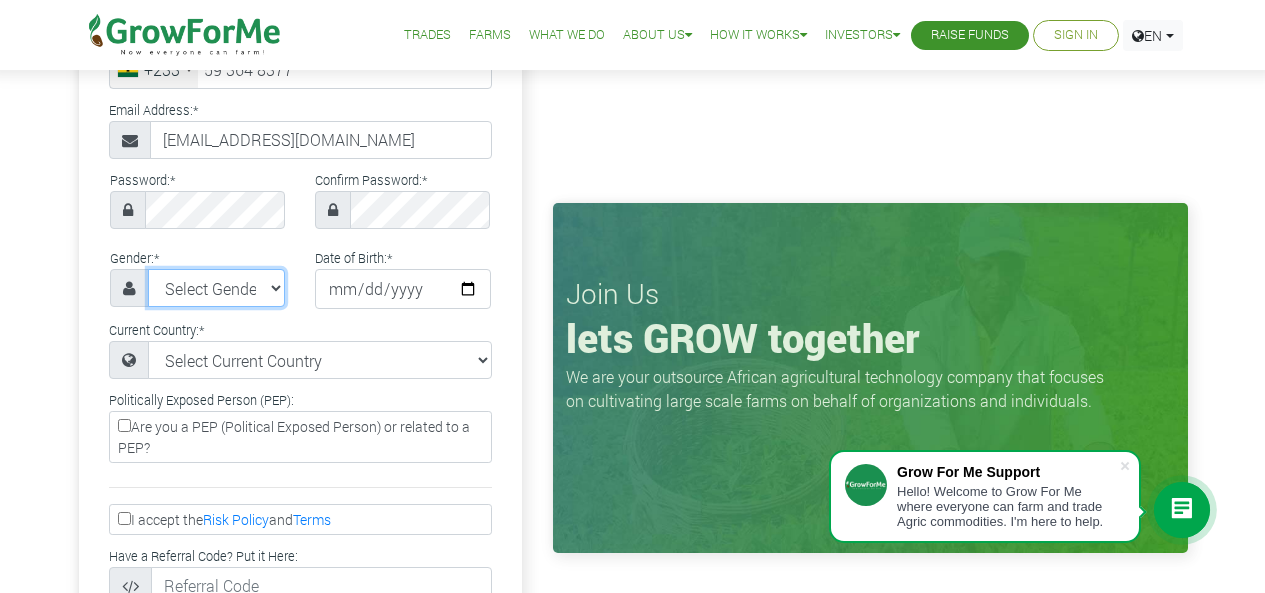 click on "Select Gender
Female
Male" at bounding box center [217, 288] 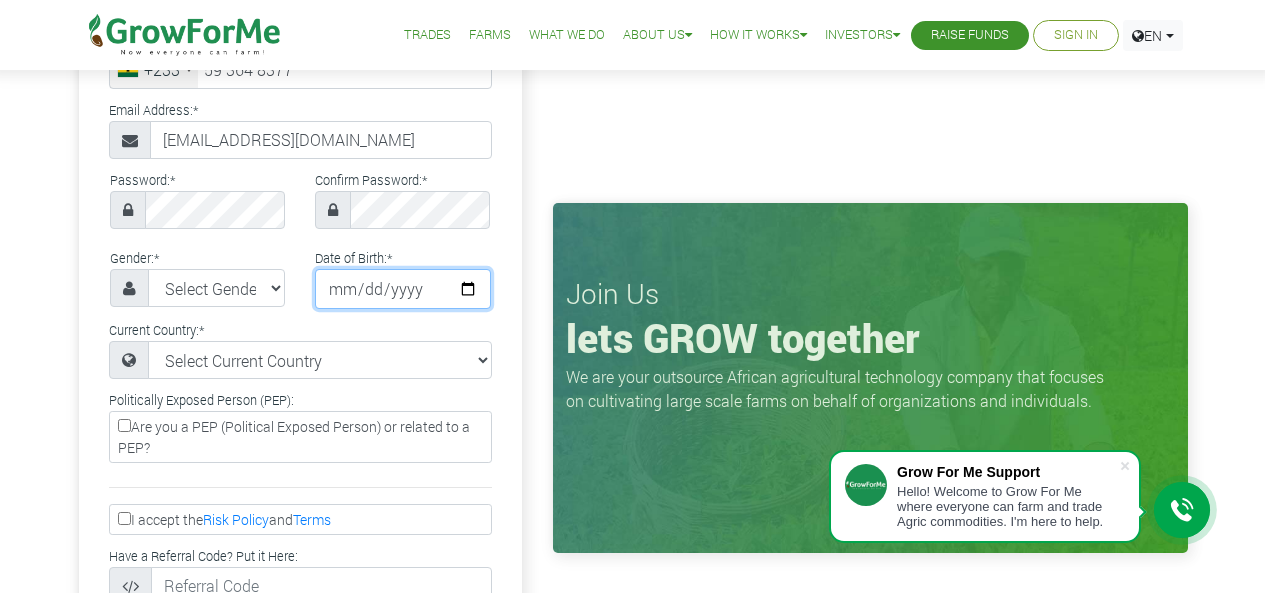 click at bounding box center (403, 289) 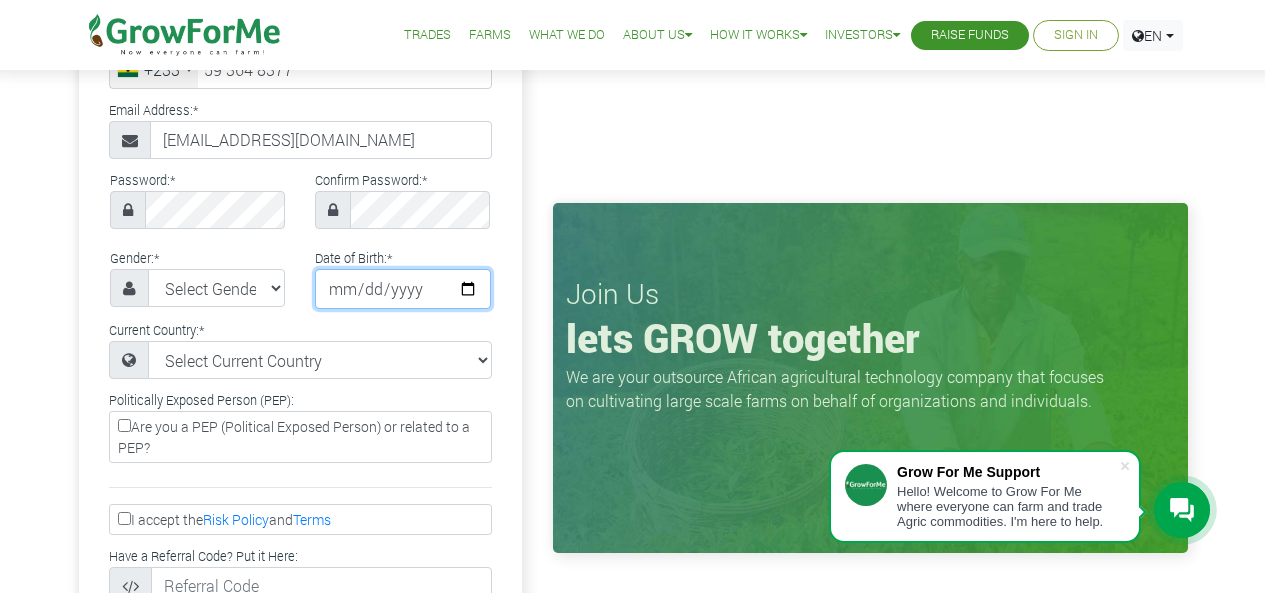 type on "1997-04-17" 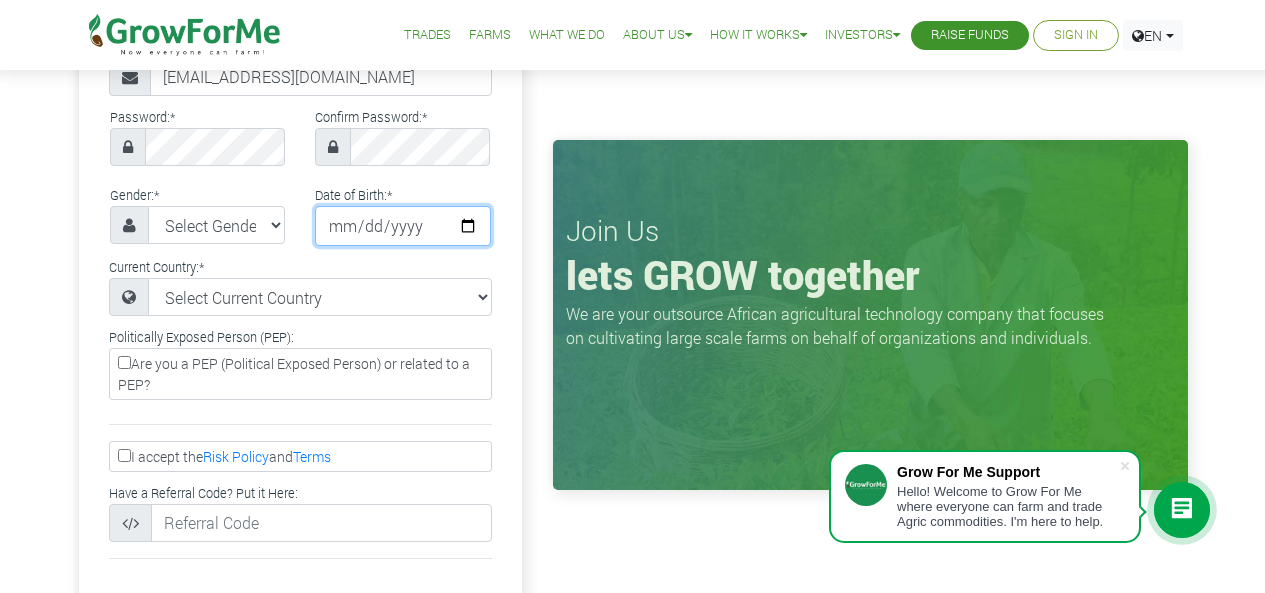 scroll, scrollTop: 315, scrollLeft: 0, axis: vertical 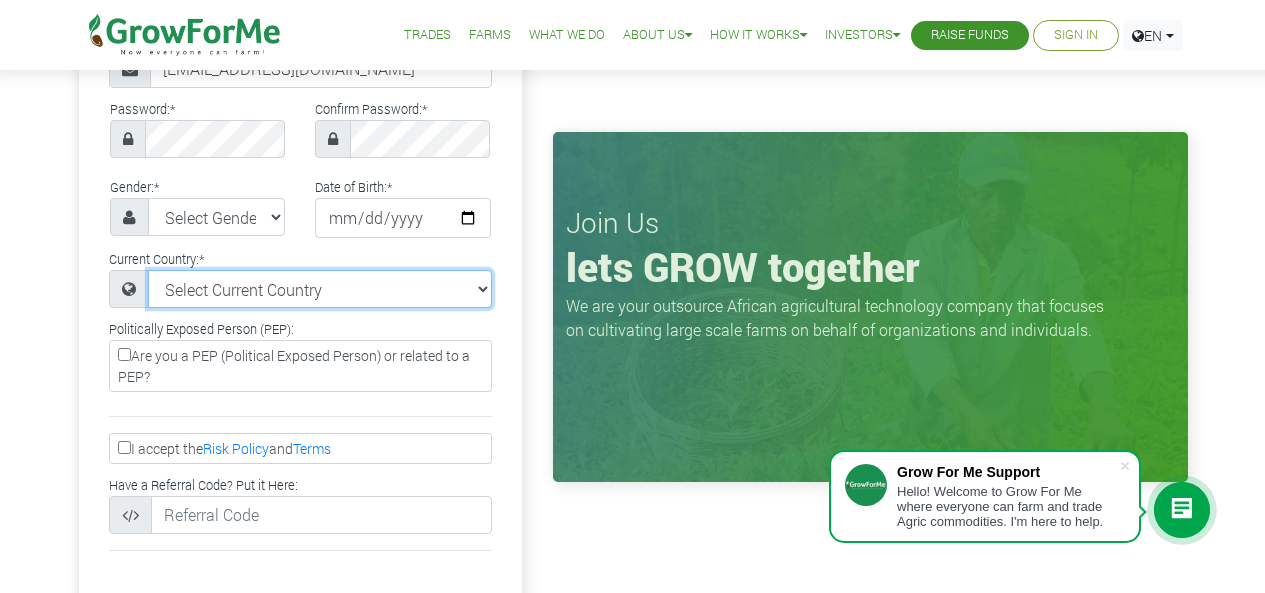 click on "Select Current Country
Afghanistan
Albania
Algeria
American Samoa
Andorra
Angola
Anguilla
Antigua & Barbuda
Argentina
Armenia
Aruba
Australia
Austria
Azerbaijan
Bahamas
Benin" at bounding box center (320, 289) 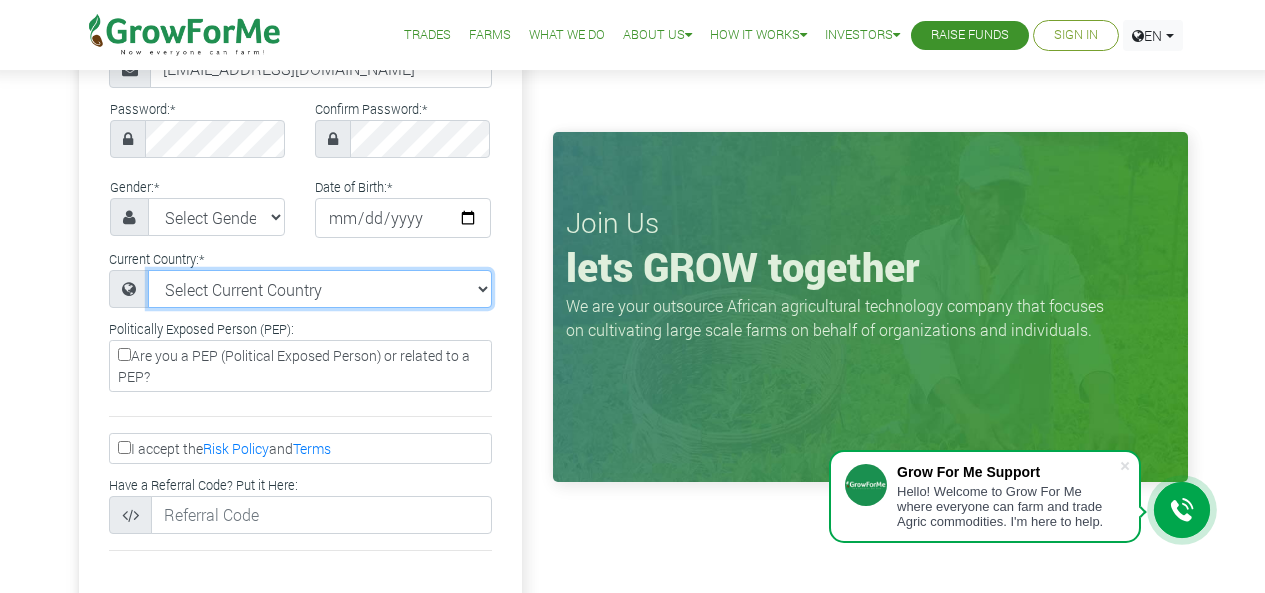 select on "Ghana" 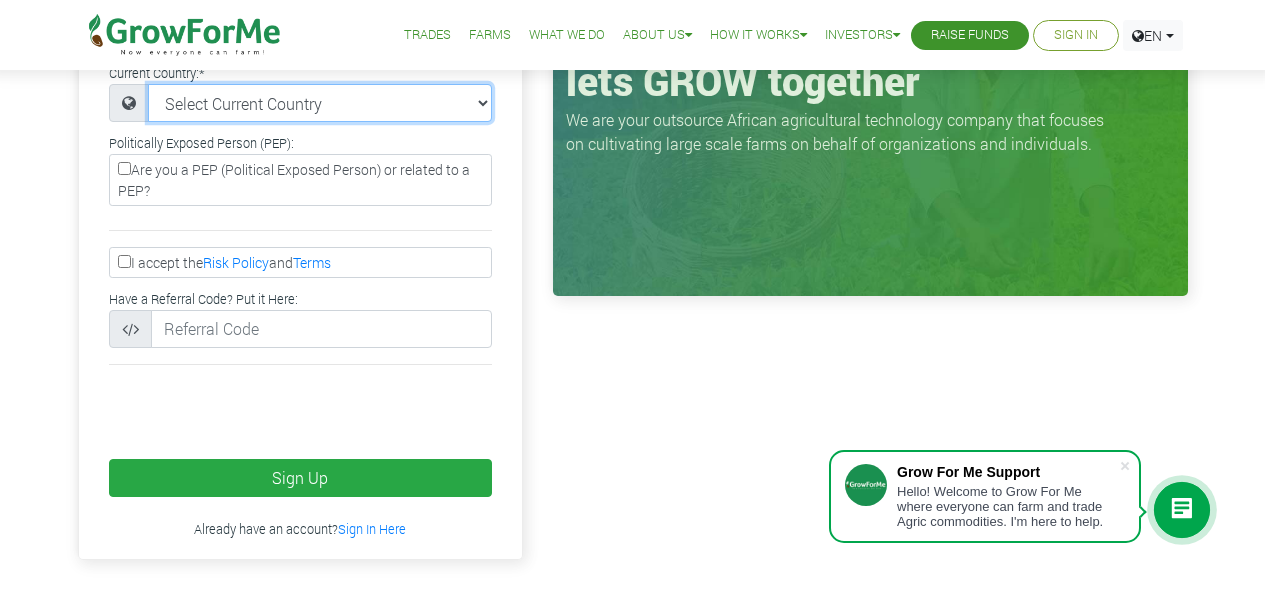 scroll, scrollTop: 507, scrollLeft: 0, axis: vertical 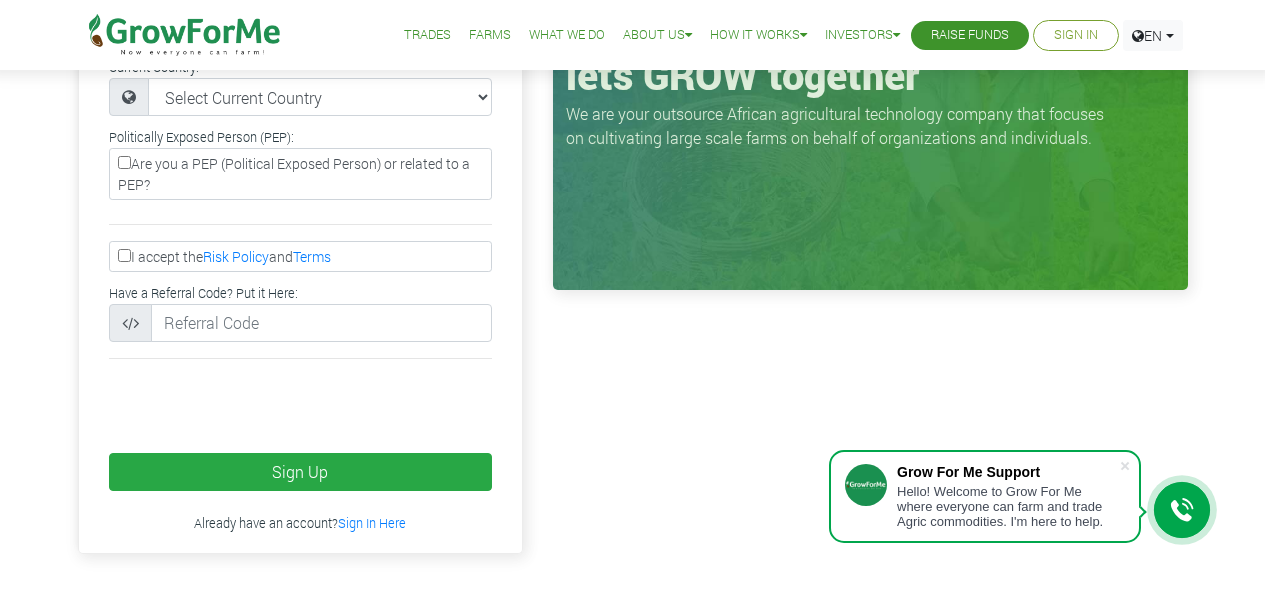 click on "I accept the   Risk Policy    and  Terms" at bounding box center (124, 255) 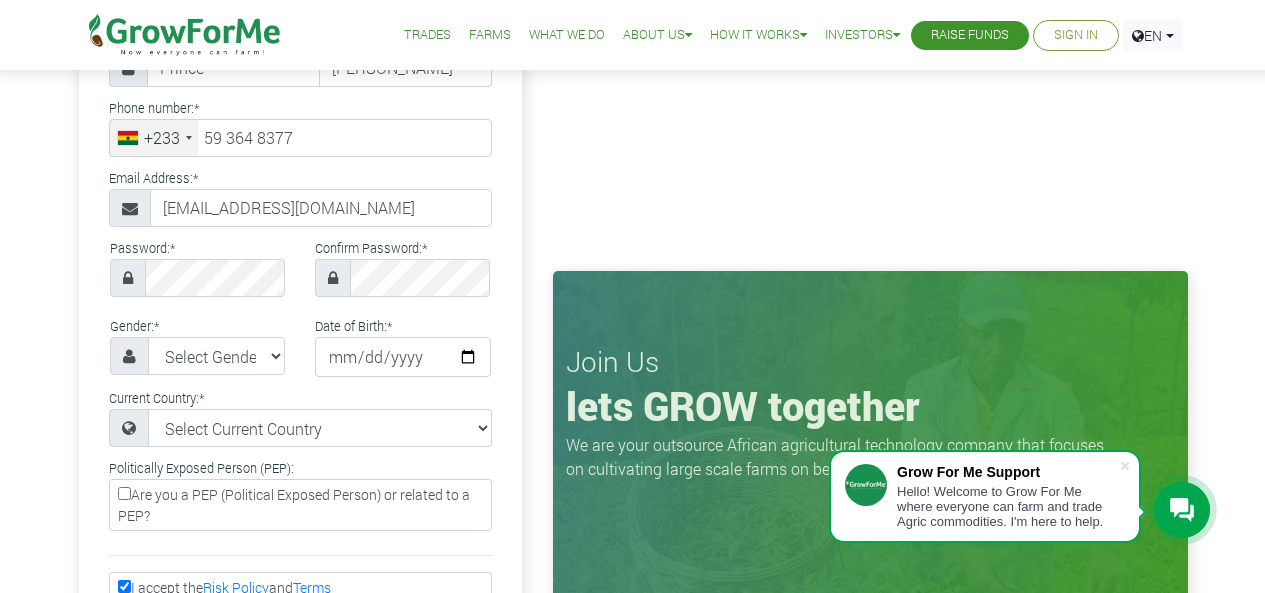 scroll, scrollTop: 163, scrollLeft: 0, axis: vertical 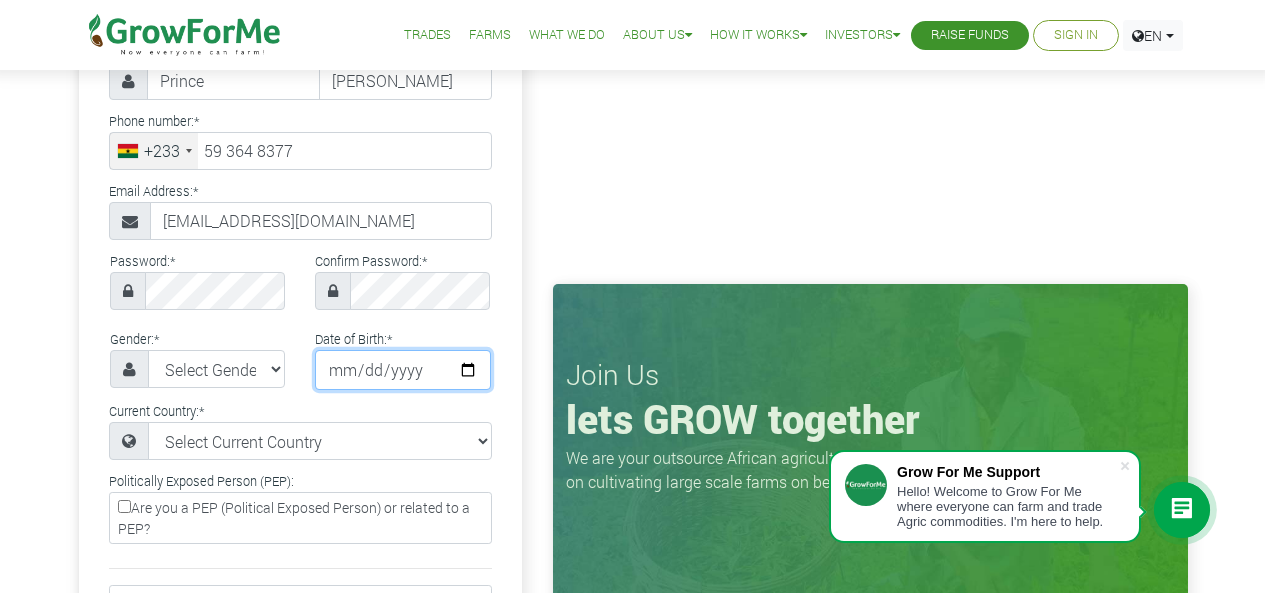 click on "1997-04-17" at bounding box center (403, 370) 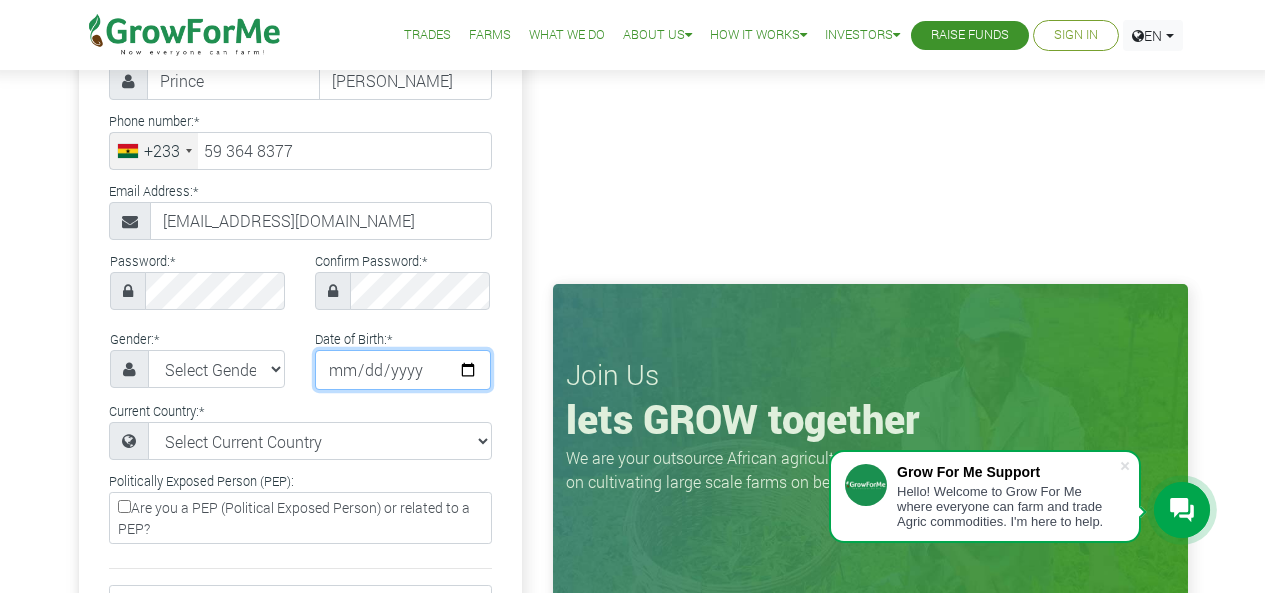 click on "1996-04-24" at bounding box center (403, 370) 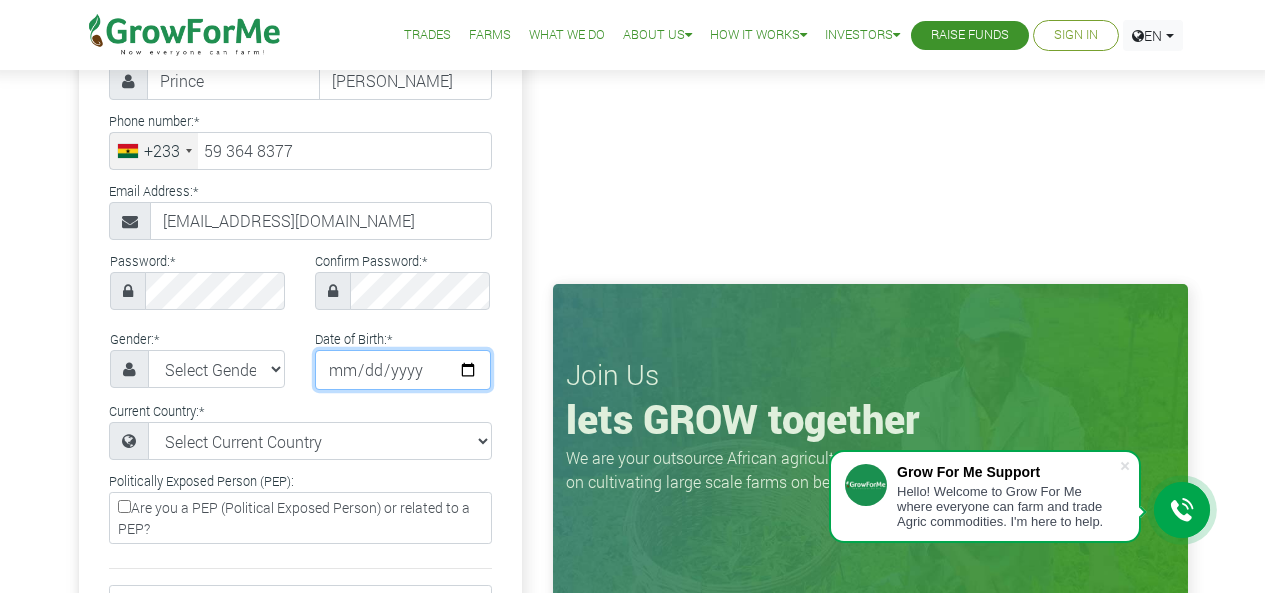 type on "1996-04-17" 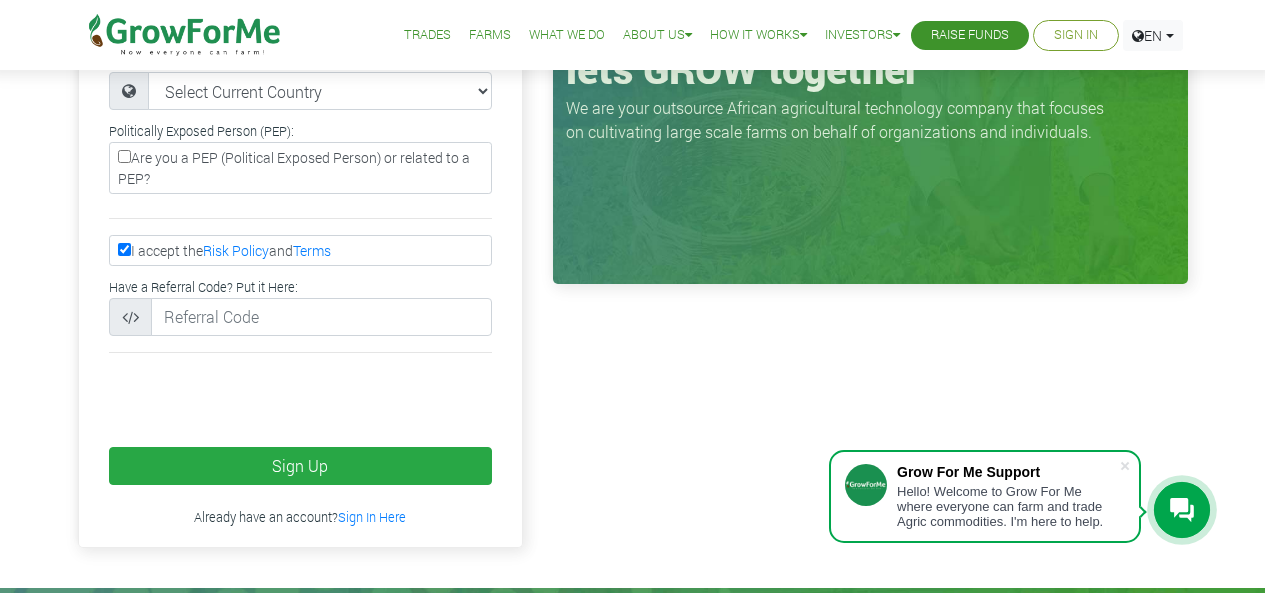 scroll, scrollTop: 539, scrollLeft: 0, axis: vertical 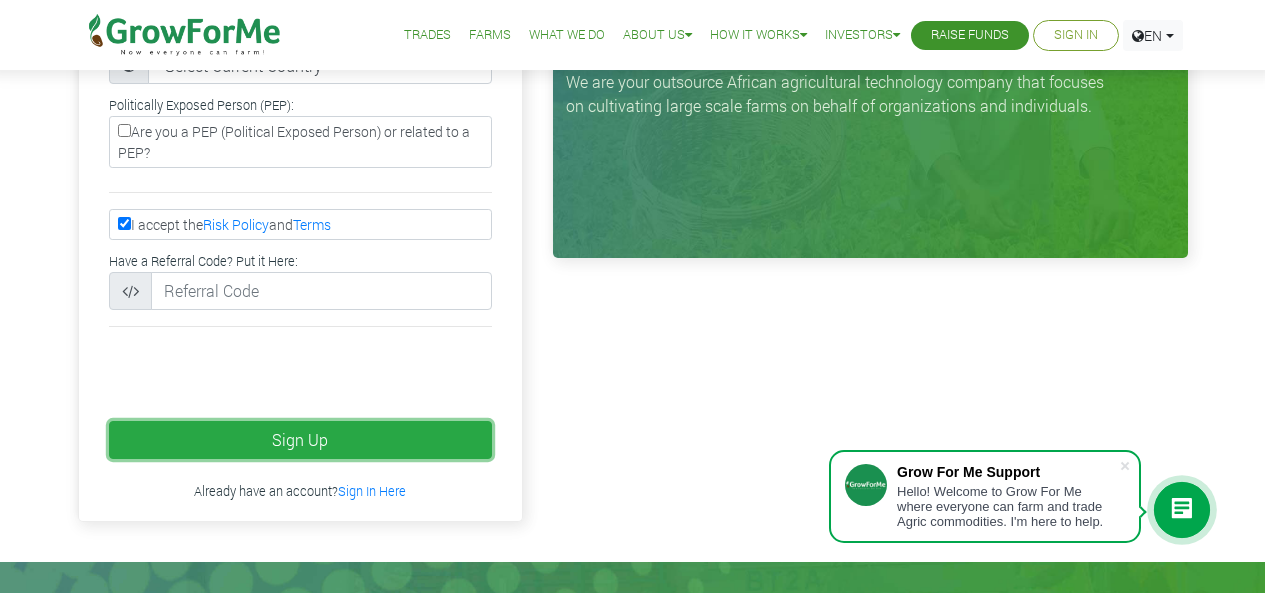click on "Sign Up" at bounding box center [300, 440] 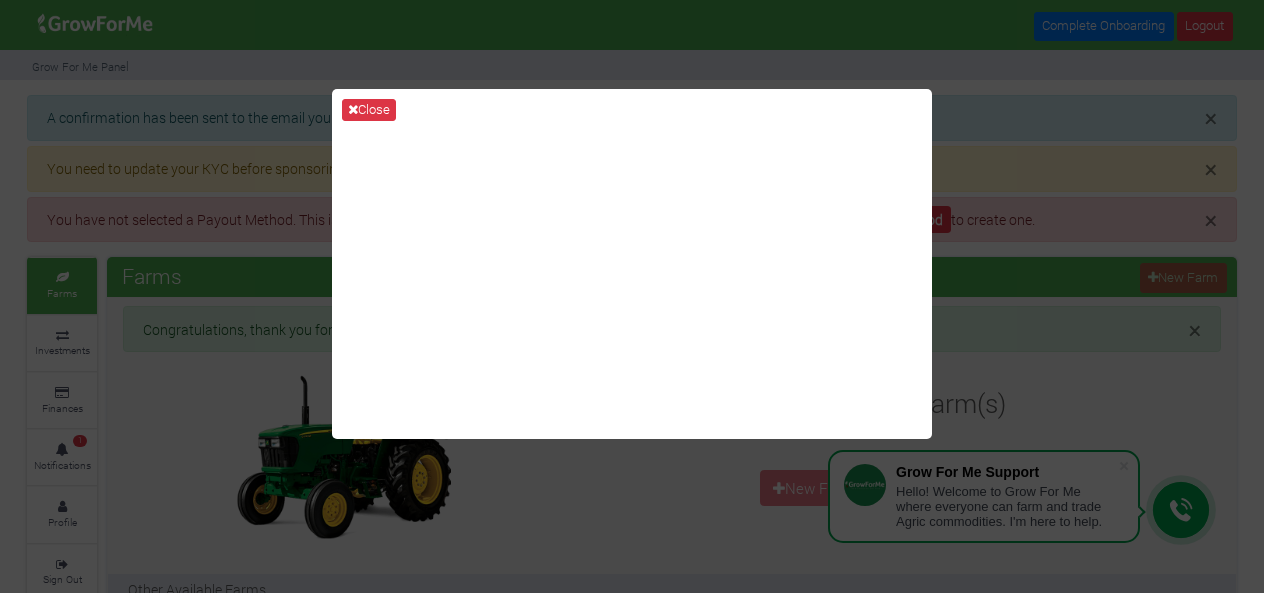scroll, scrollTop: 0, scrollLeft: 0, axis: both 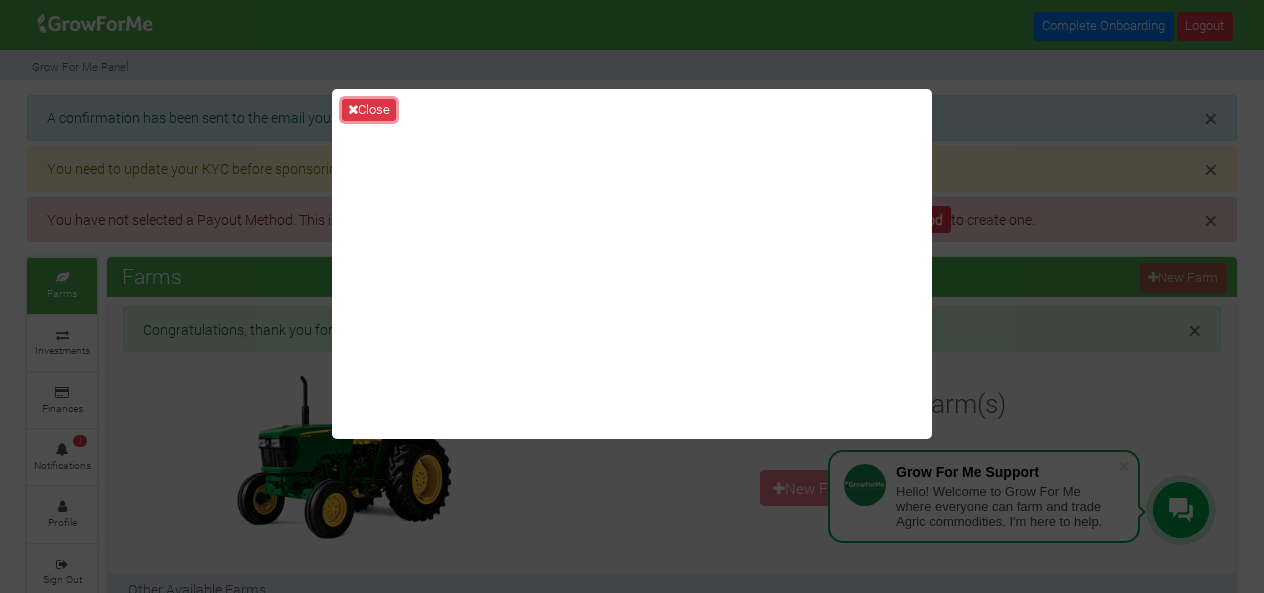 click on "Close" at bounding box center [369, 110] 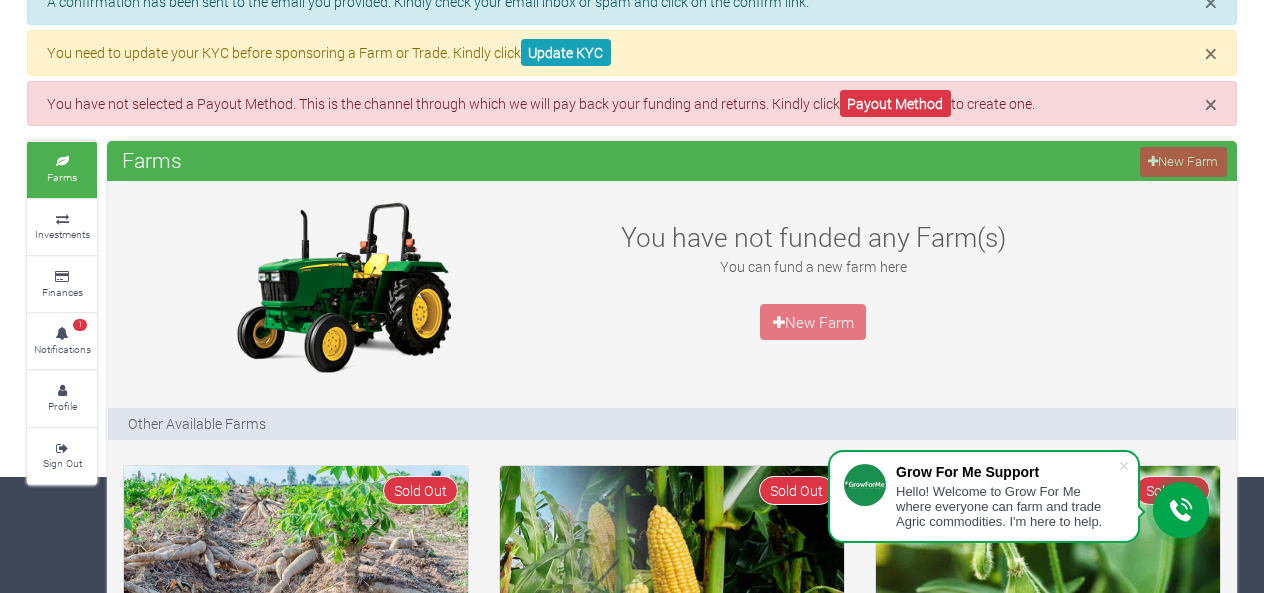 scroll, scrollTop: 141, scrollLeft: 0, axis: vertical 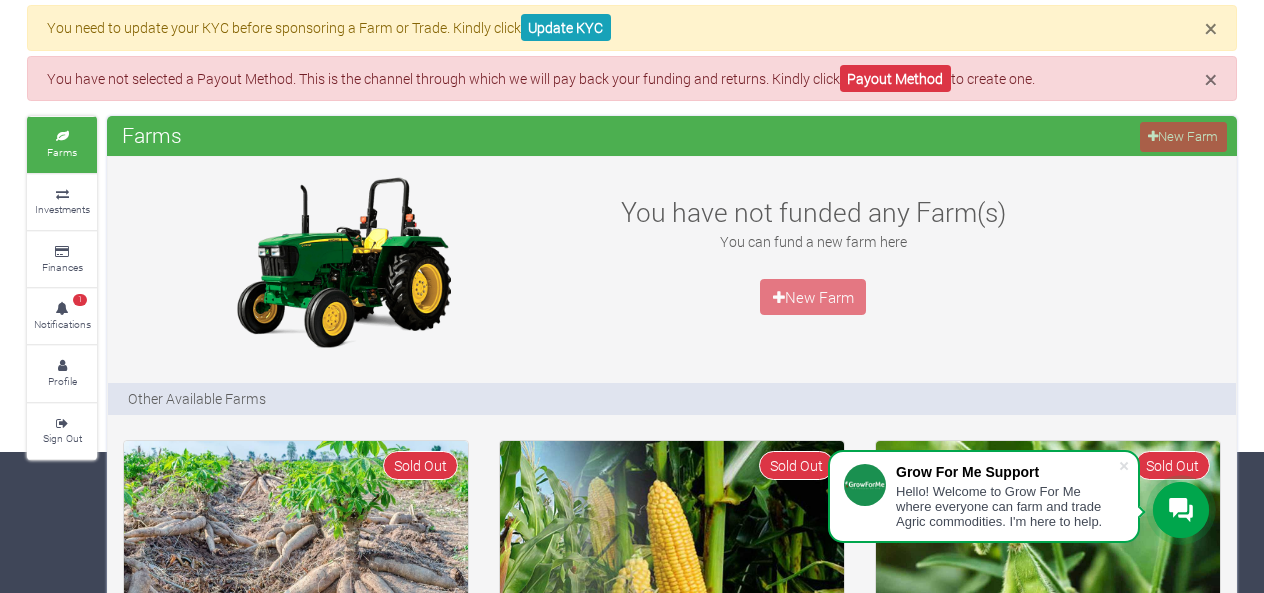 click at bounding box center [1124, 466] 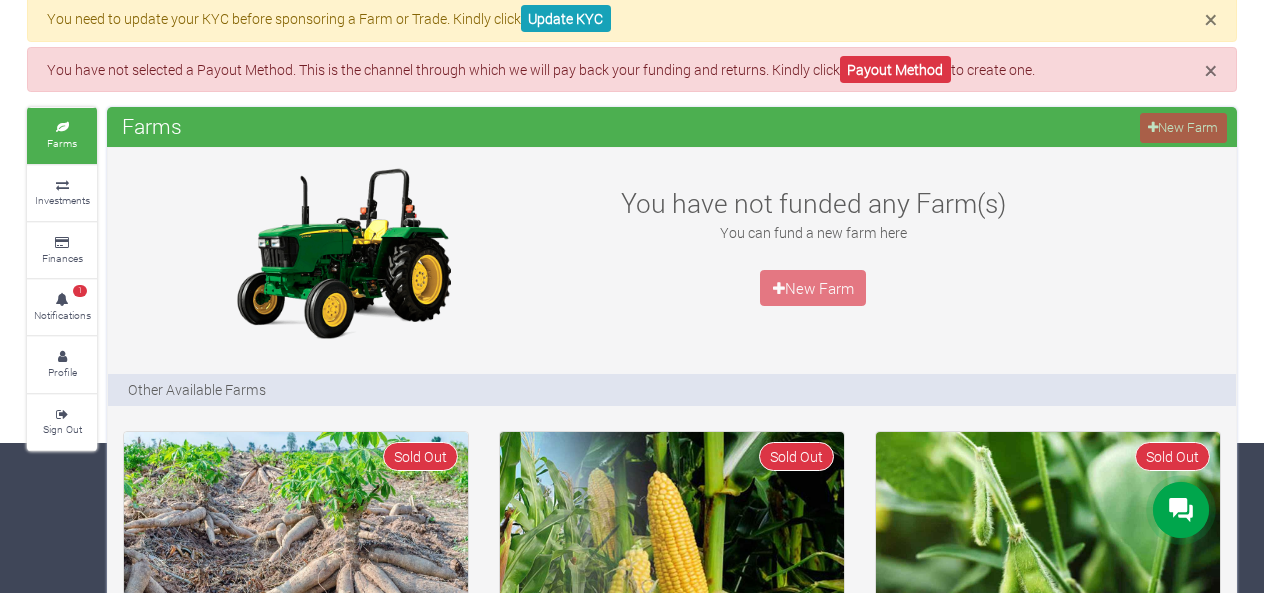 scroll, scrollTop: 155, scrollLeft: 0, axis: vertical 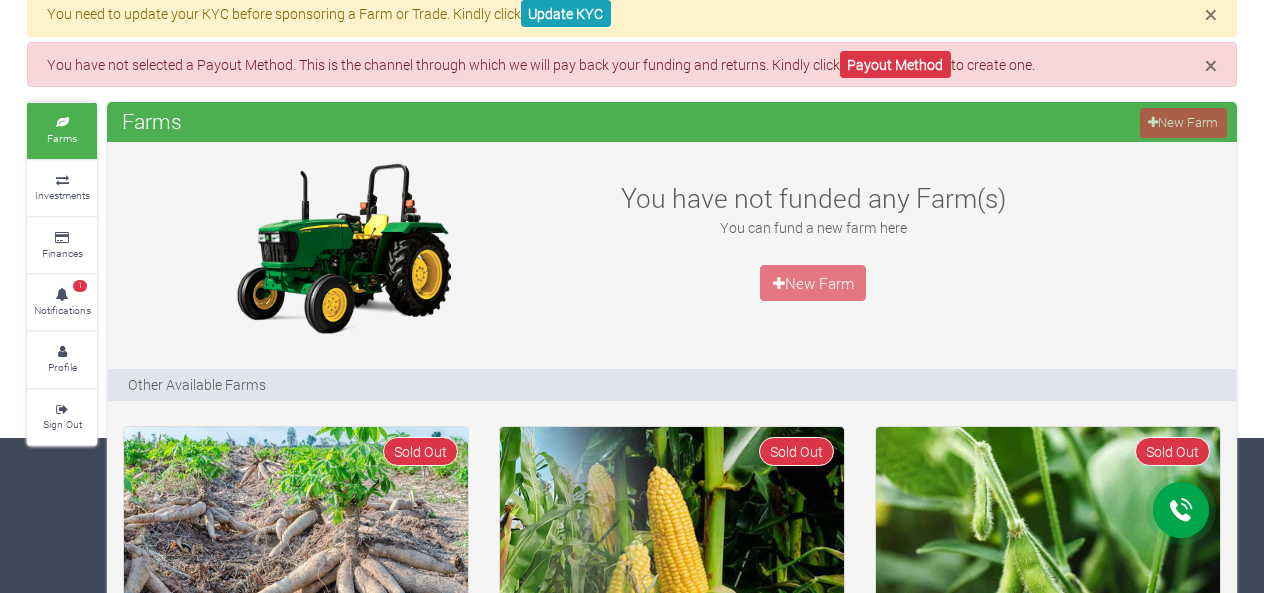 click at bounding box center (62, 181) 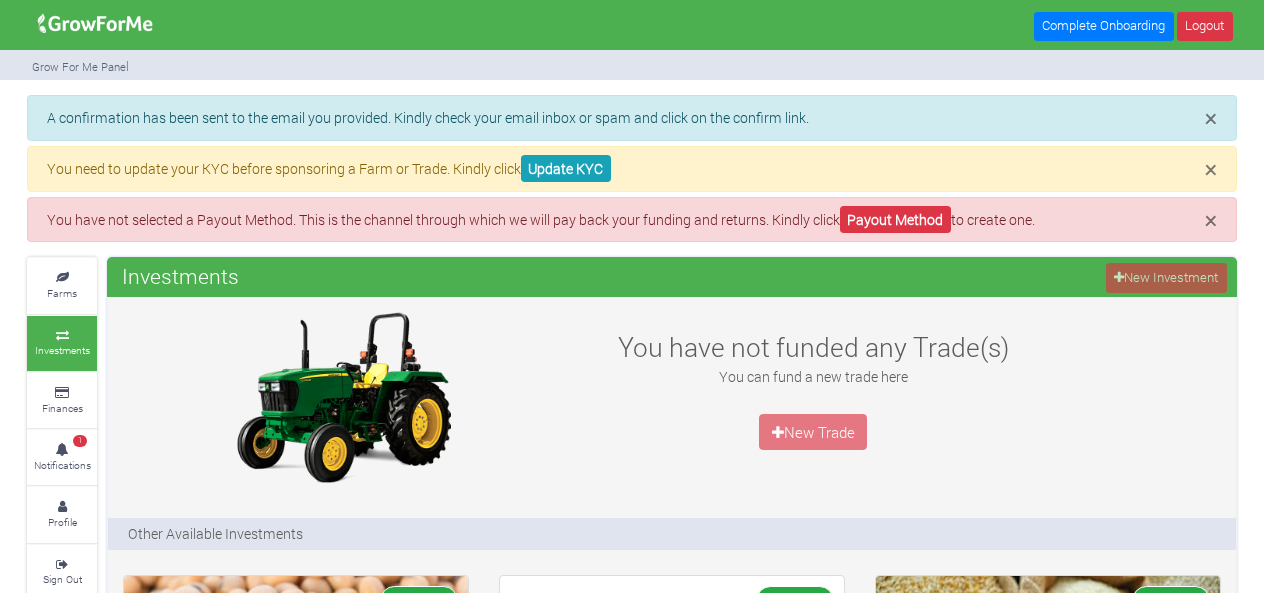 scroll, scrollTop: 0, scrollLeft: 0, axis: both 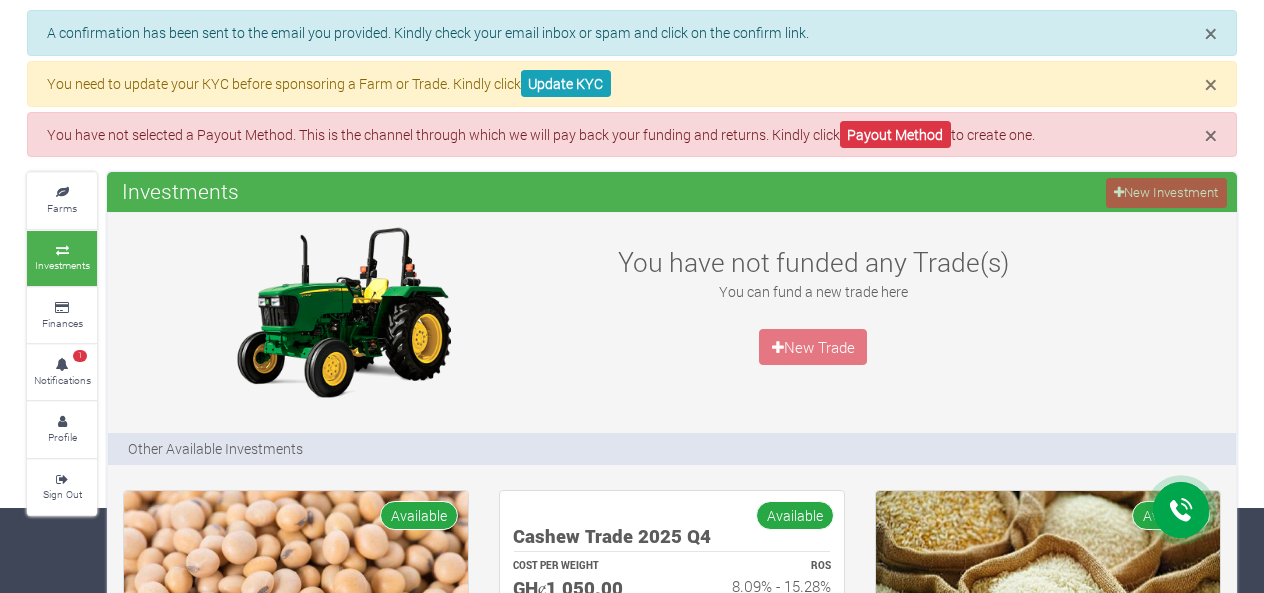 click on "1" at bounding box center [80, 356] 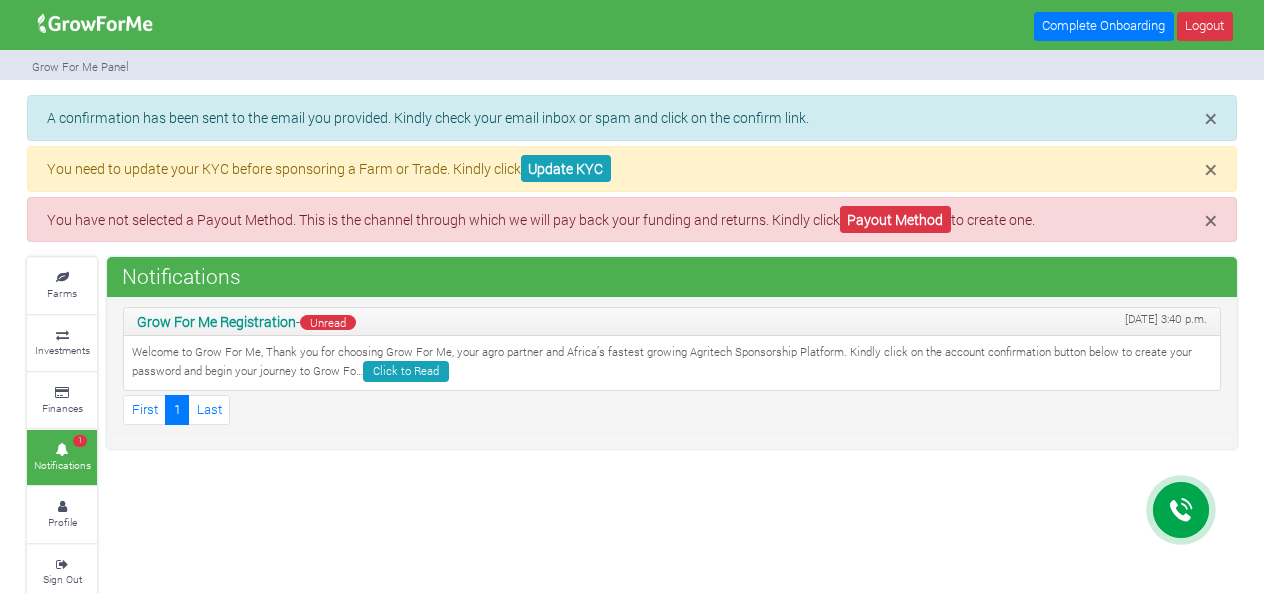 scroll, scrollTop: 0, scrollLeft: 0, axis: both 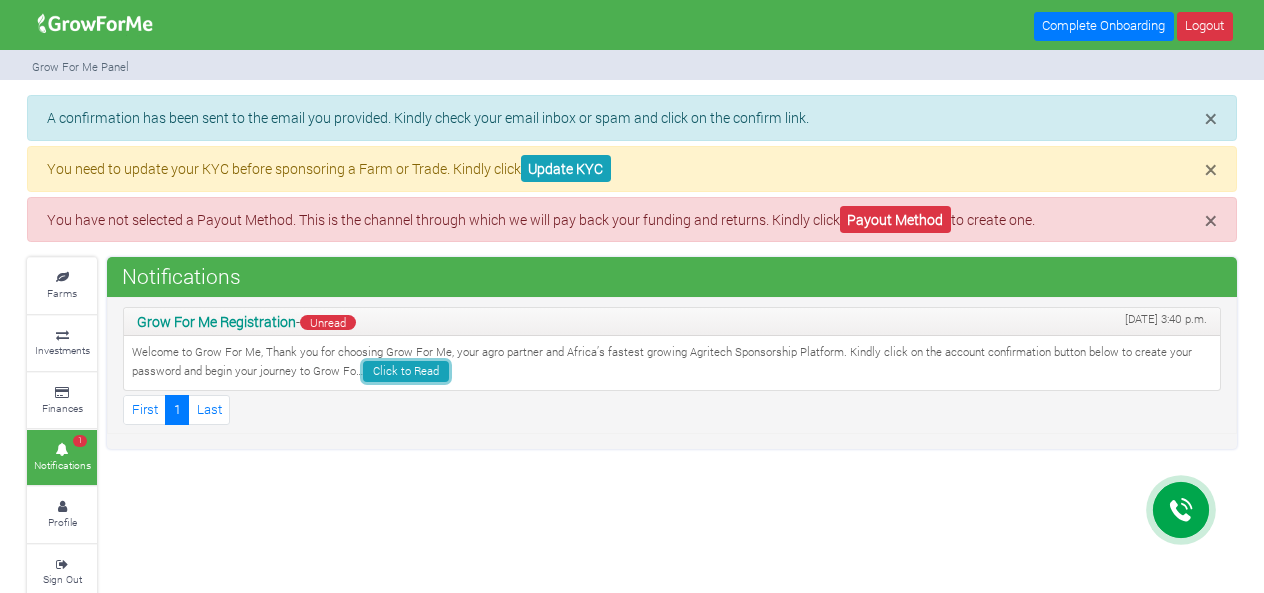 click on "Click to Read" at bounding box center [406, 371] 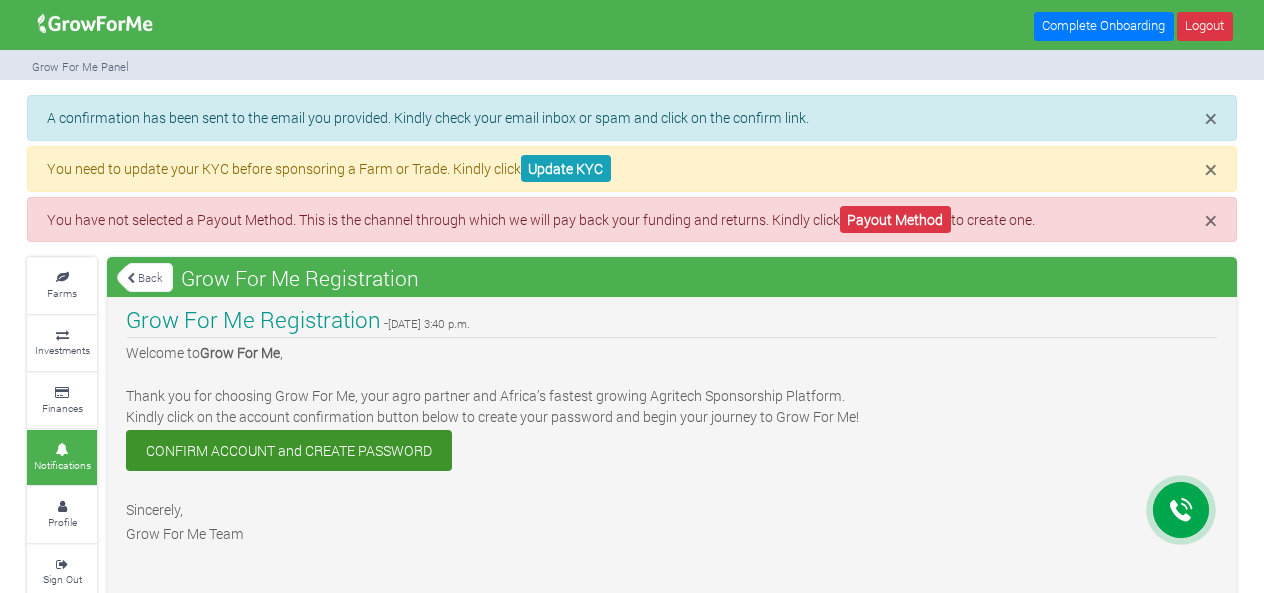 scroll, scrollTop: 0, scrollLeft: 0, axis: both 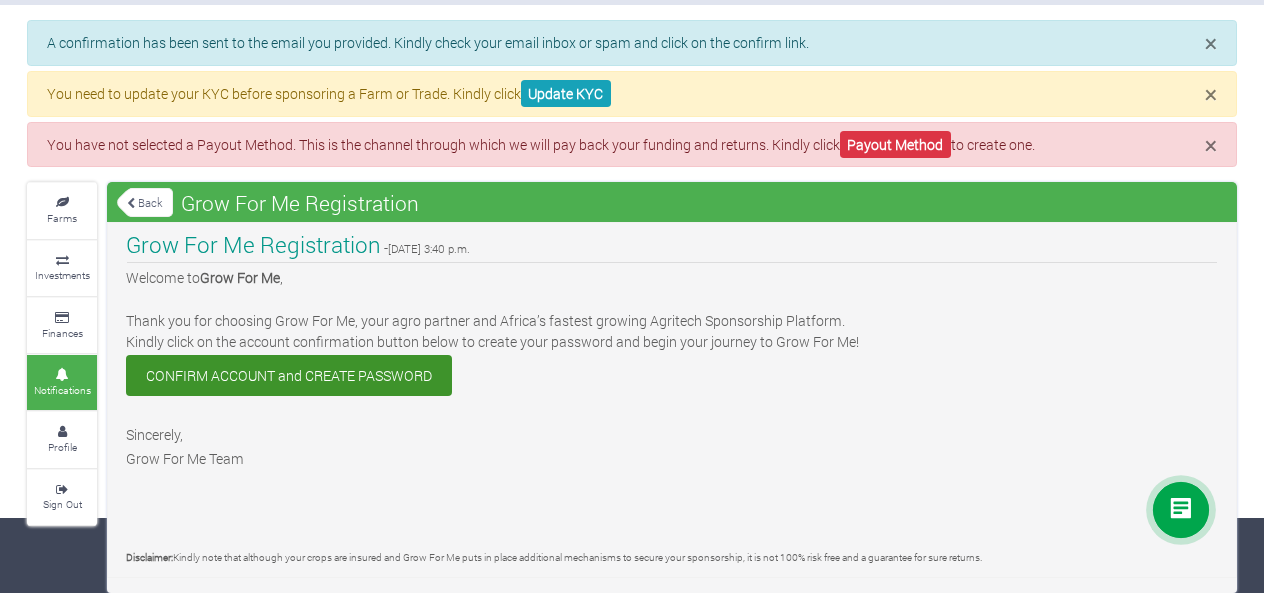 click on "Finances" at bounding box center [62, 333] 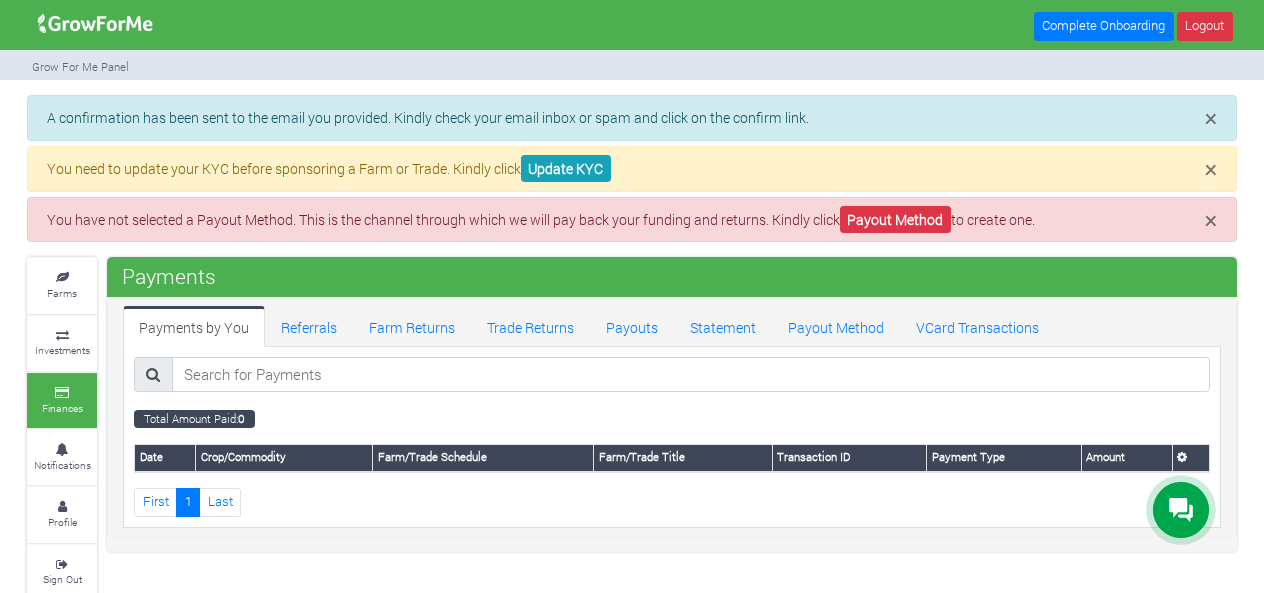scroll, scrollTop: 0, scrollLeft: 0, axis: both 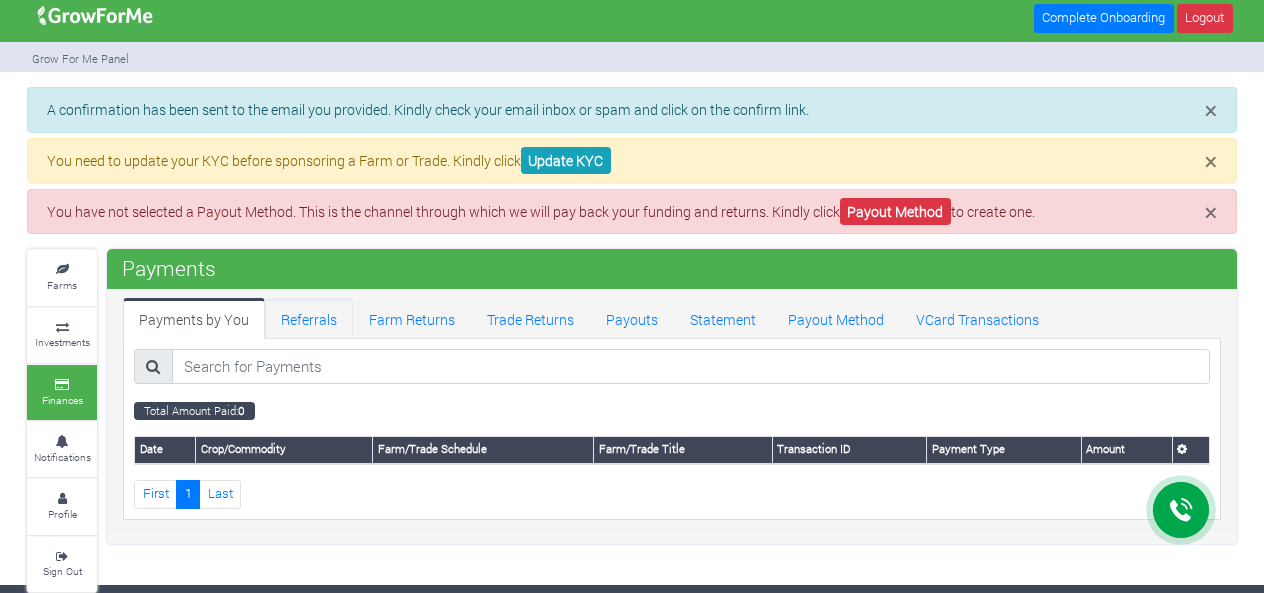 click on "Referrals" at bounding box center [309, 318] 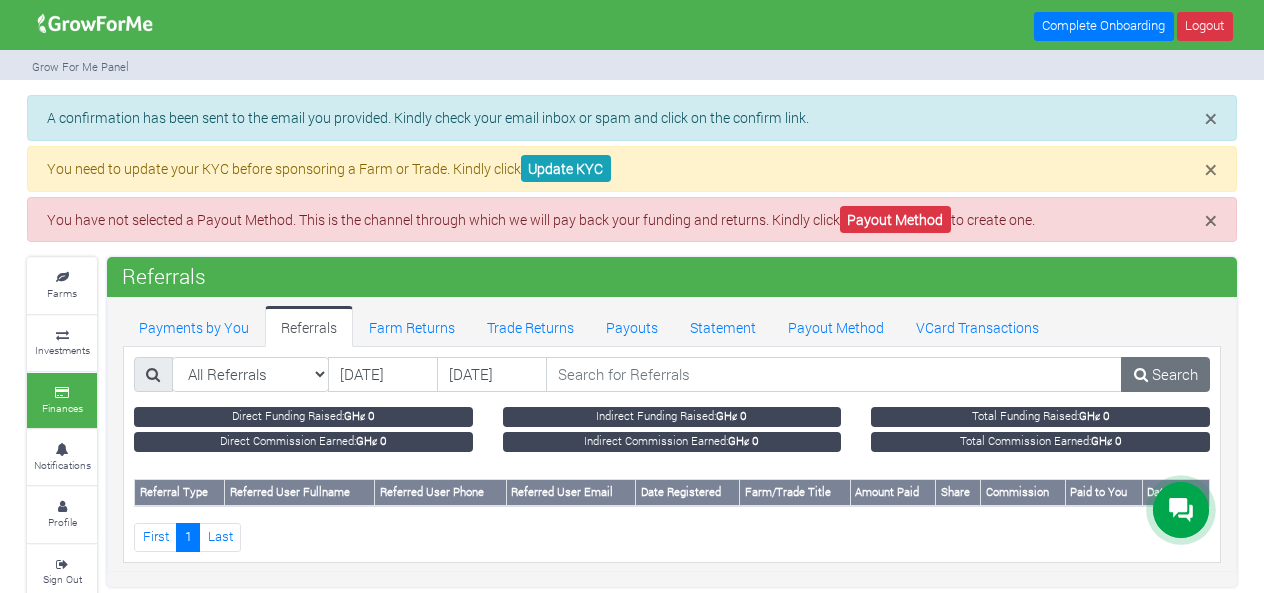 scroll, scrollTop: 8, scrollLeft: 0, axis: vertical 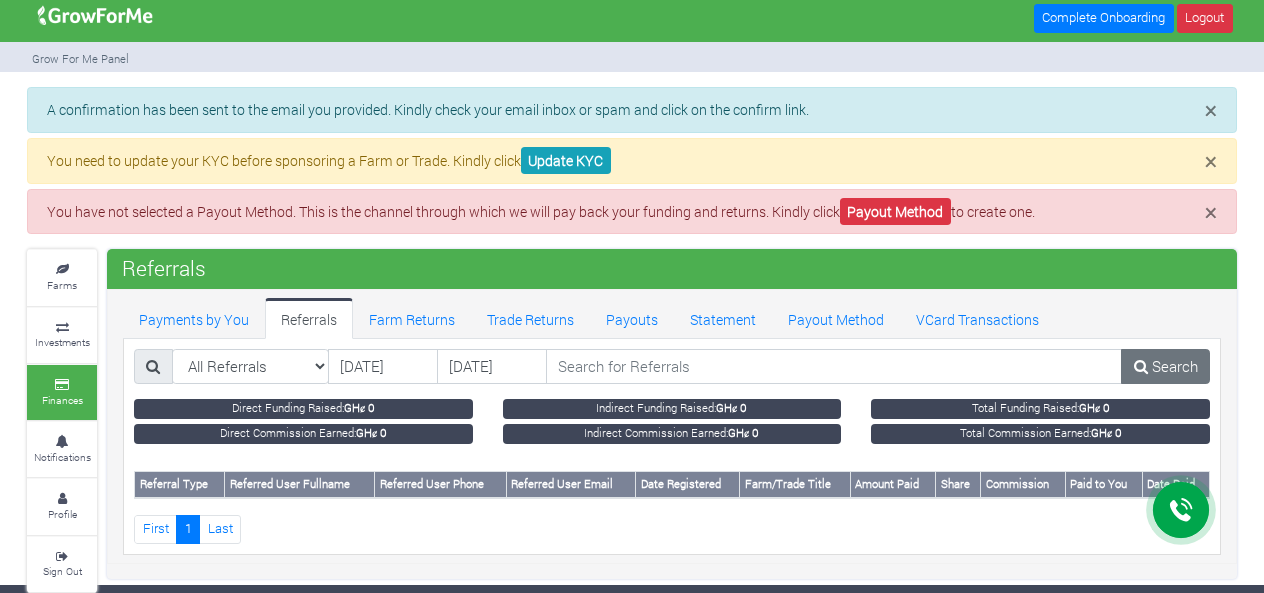click on "Farms" at bounding box center [62, 277] 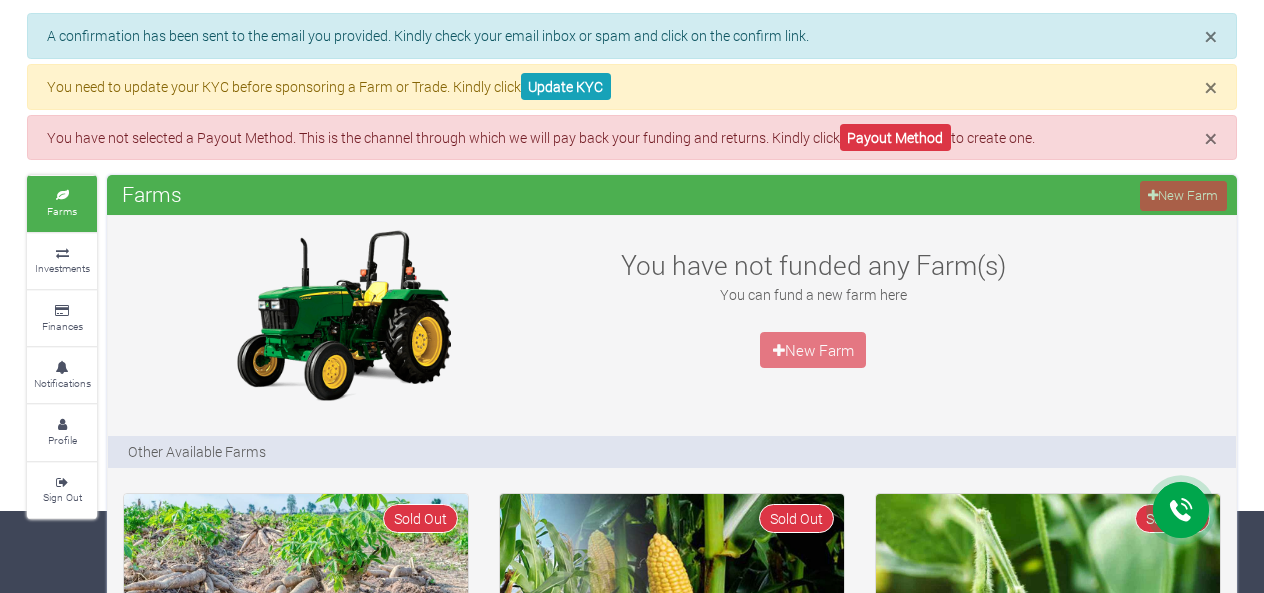 scroll, scrollTop: 230, scrollLeft: 0, axis: vertical 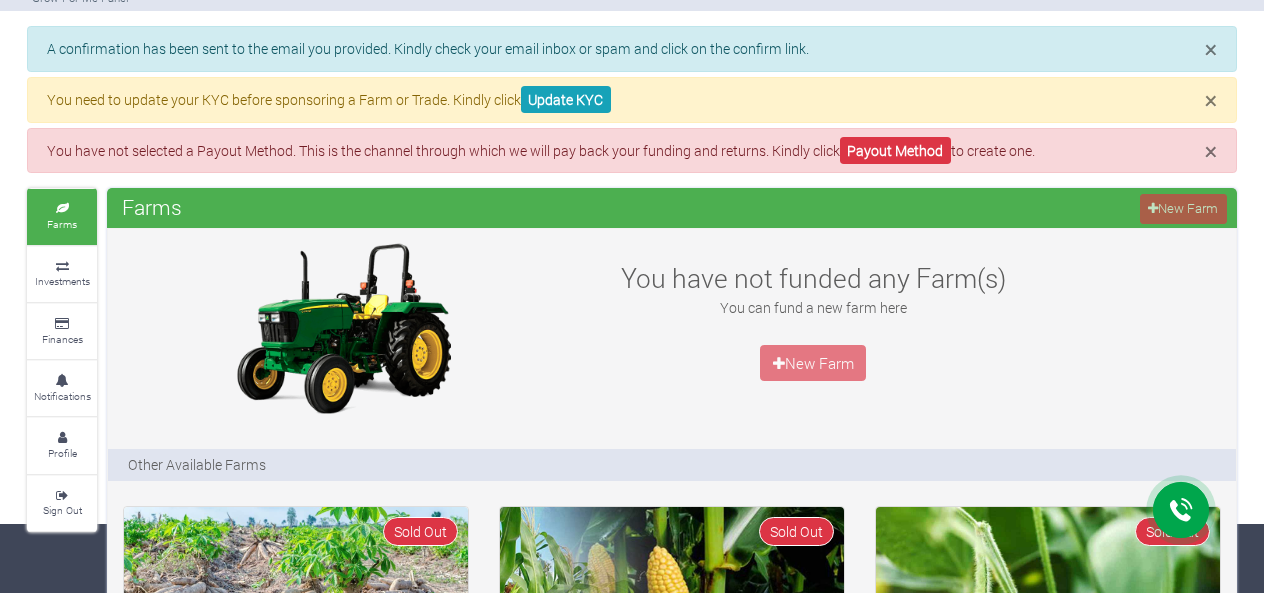 click on "Investments" at bounding box center (62, 281) 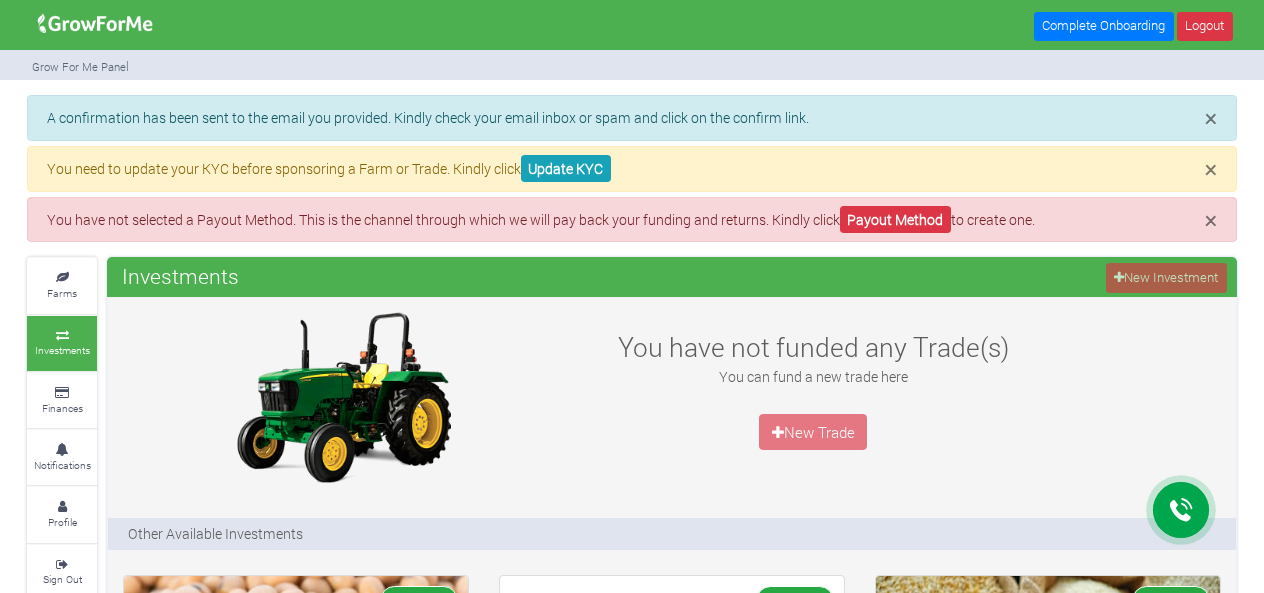 scroll, scrollTop: 8, scrollLeft: 0, axis: vertical 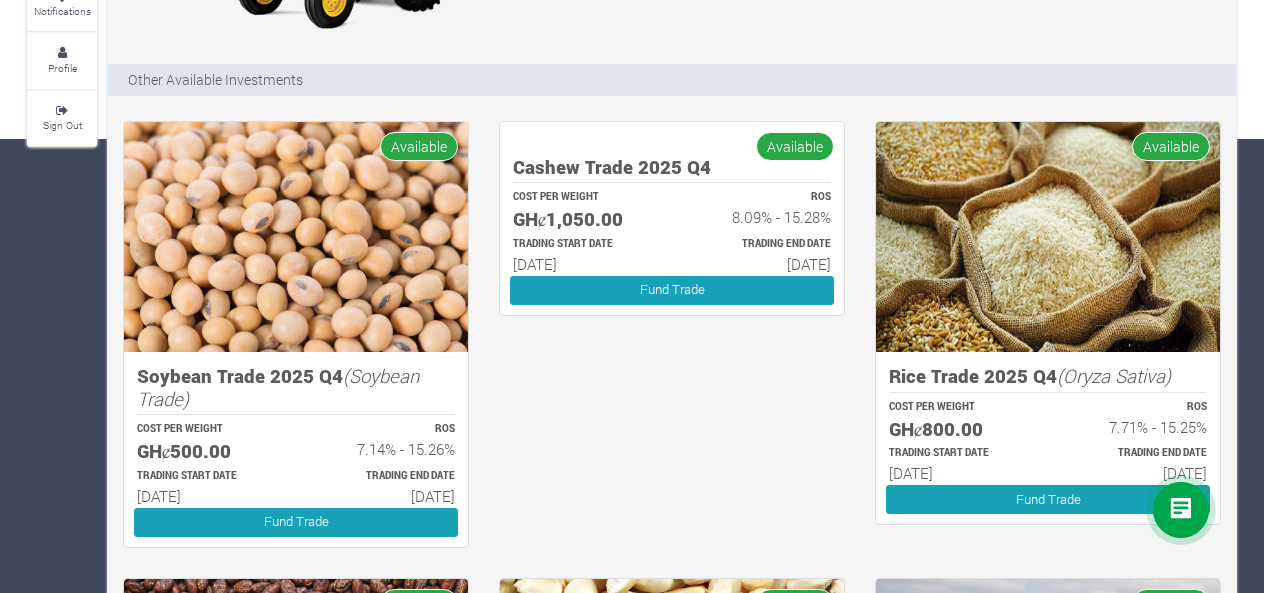 click on "Cashew Trade 2025 Q4
COST PER WEIGHT
GHȼ1,050.00
ROS
8.09% - 15.28%
TRADING START DATE
01st Oct 2025 TRADING END DATE 31st Mar 2026" at bounding box center [672, 339] 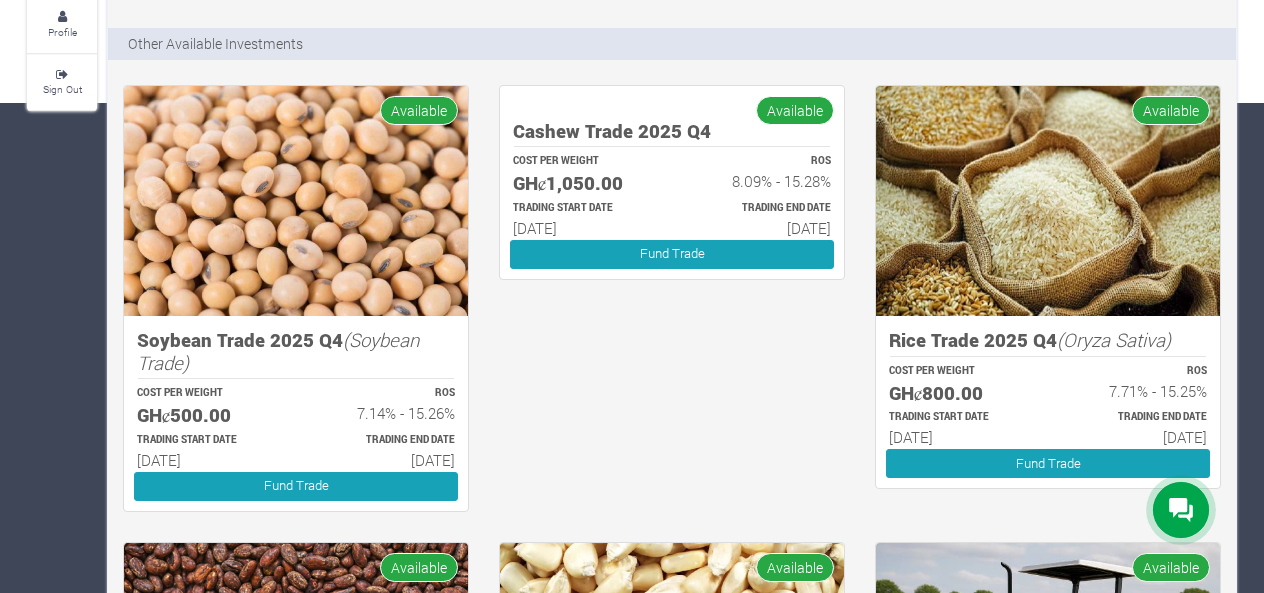 scroll, scrollTop: 494, scrollLeft: 0, axis: vertical 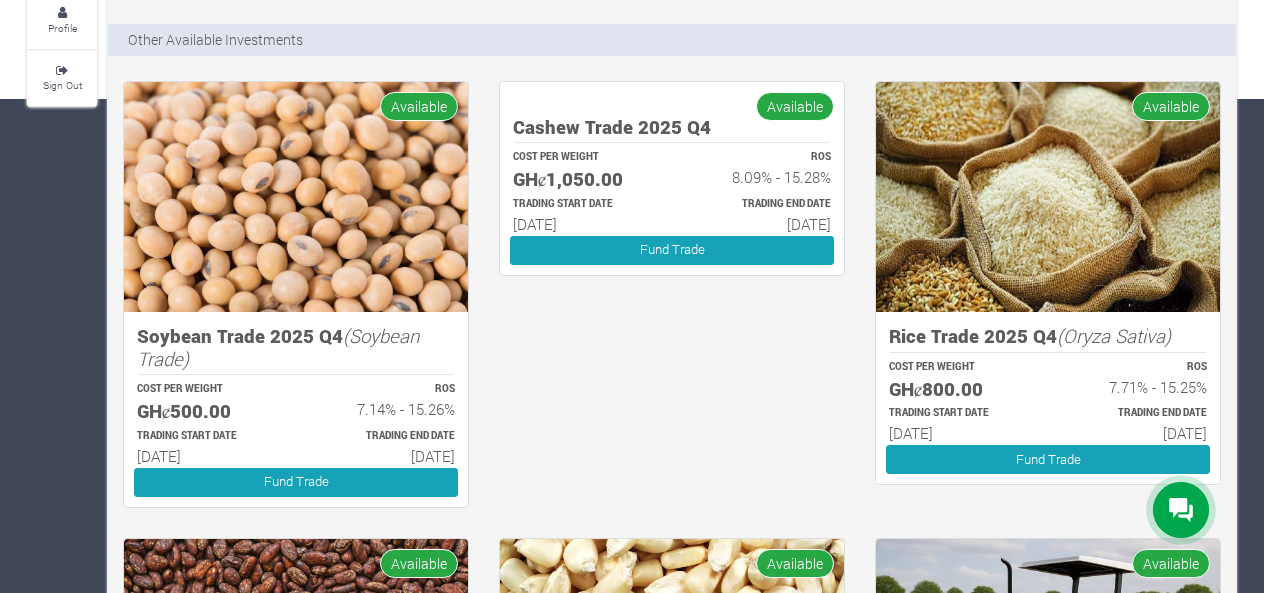 click on "Cashew Trade 2025 Q4
COST PER WEIGHT
GHȼ1,050.00
ROS
8.09% - 15.28%
TRADING START DATE
01st Oct 2025 TRADING END DATE 31st Mar 2026" at bounding box center [672, 299] 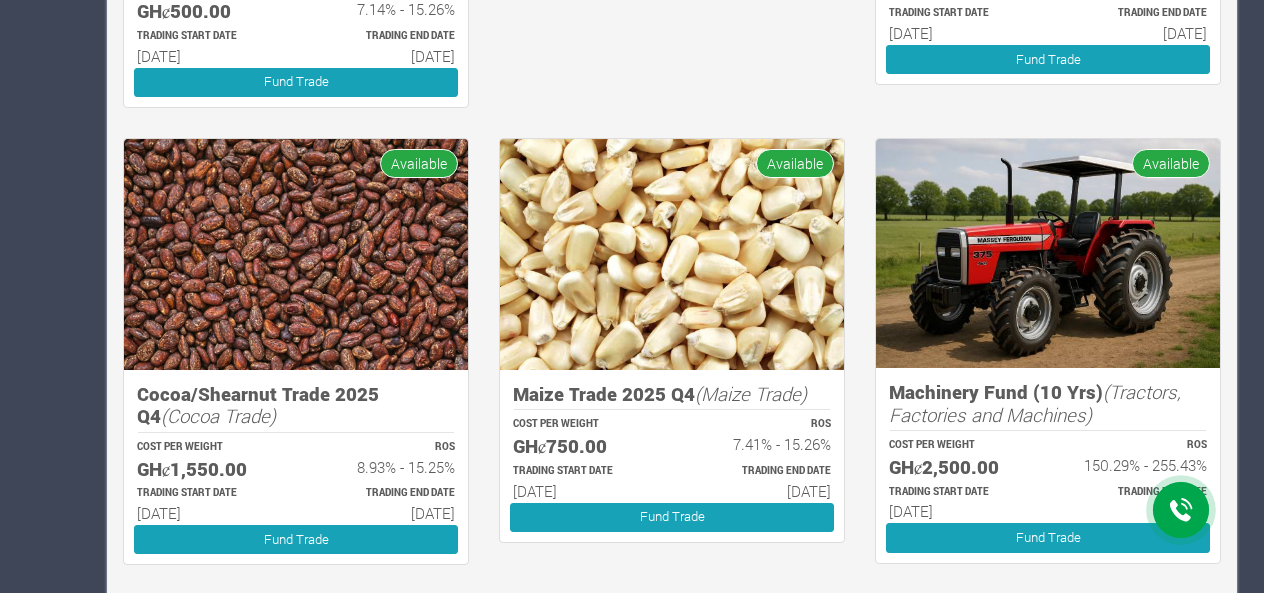 scroll, scrollTop: 905, scrollLeft: 0, axis: vertical 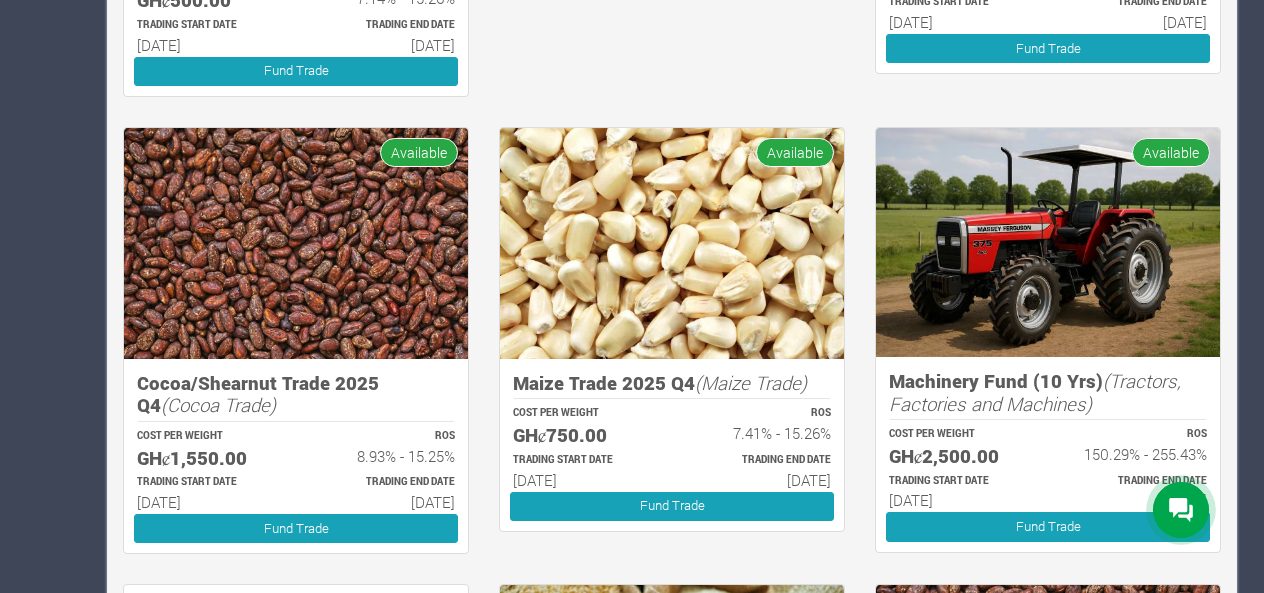 click on "COST PER WEIGHT" at bounding box center [583, 413] 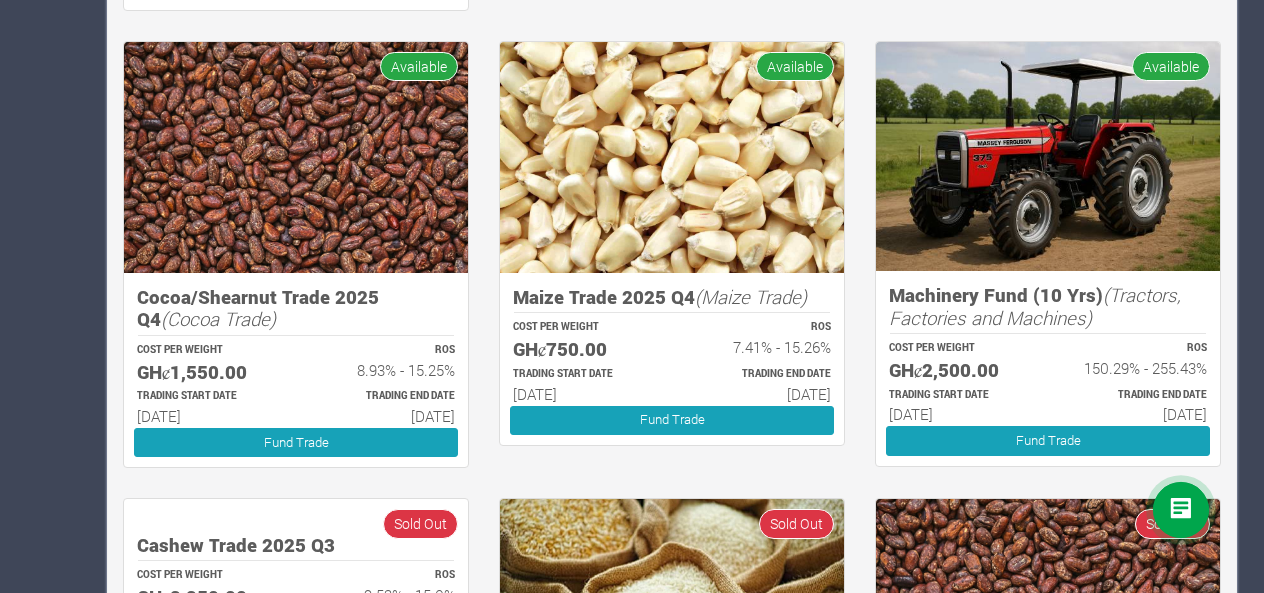 scroll, scrollTop: 1007, scrollLeft: 0, axis: vertical 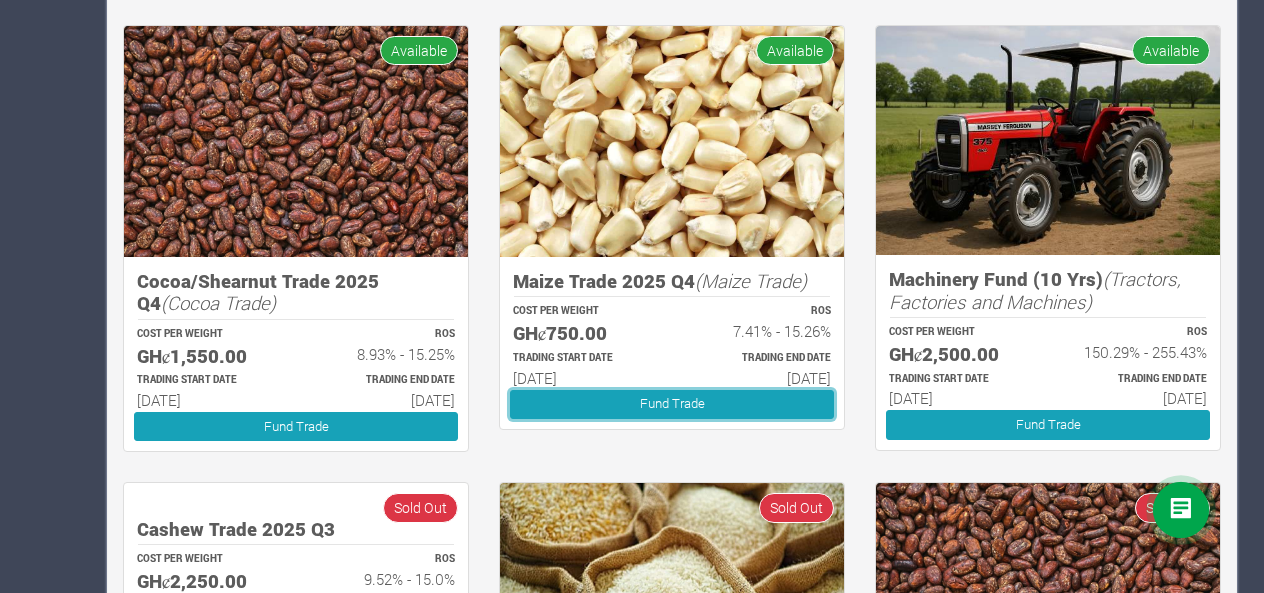click on "Fund Trade" at bounding box center (672, 404) 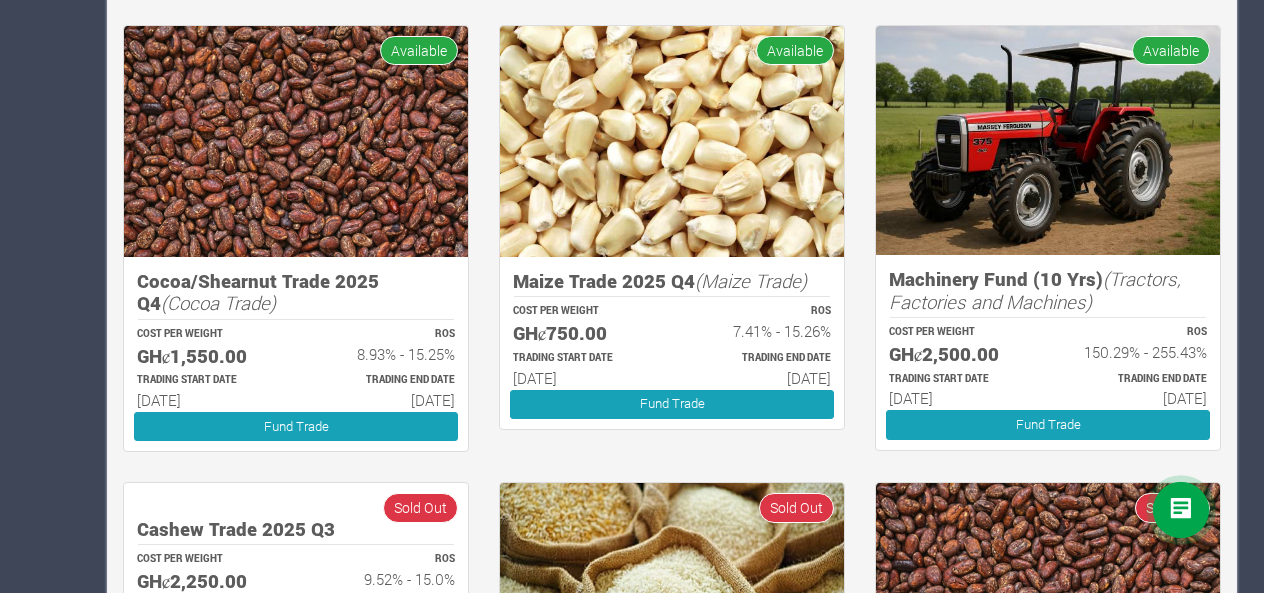 click on "COST PER WEIGHT" at bounding box center (207, 334) 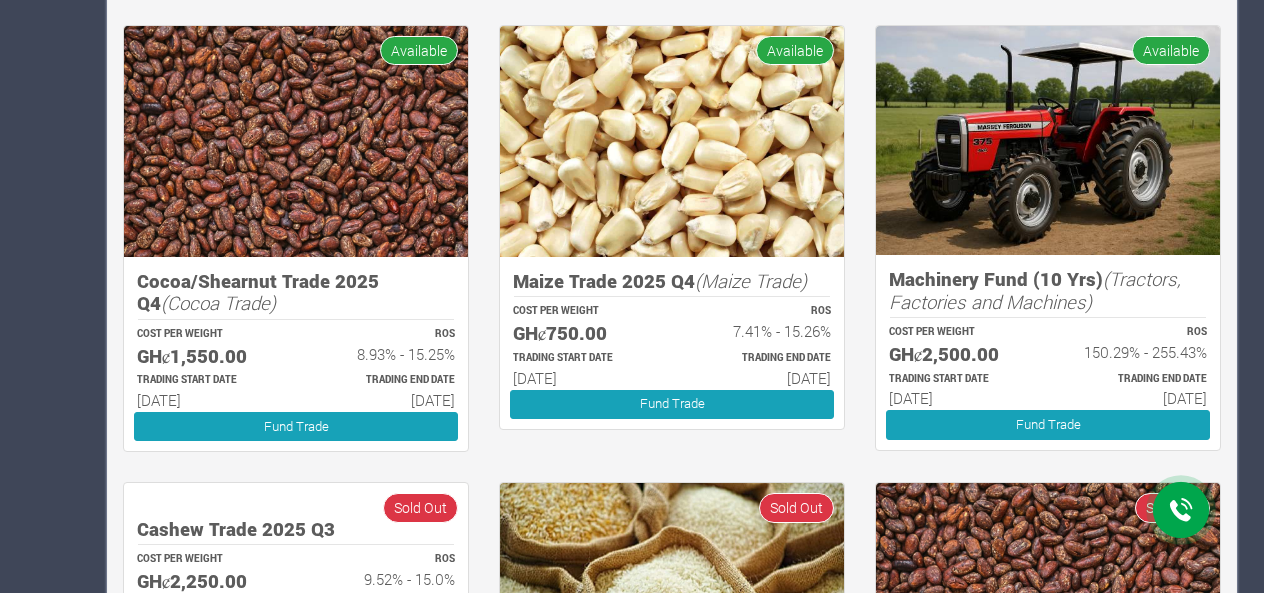 scroll, scrollTop: 1091, scrollLeft: 0, axis: vertical 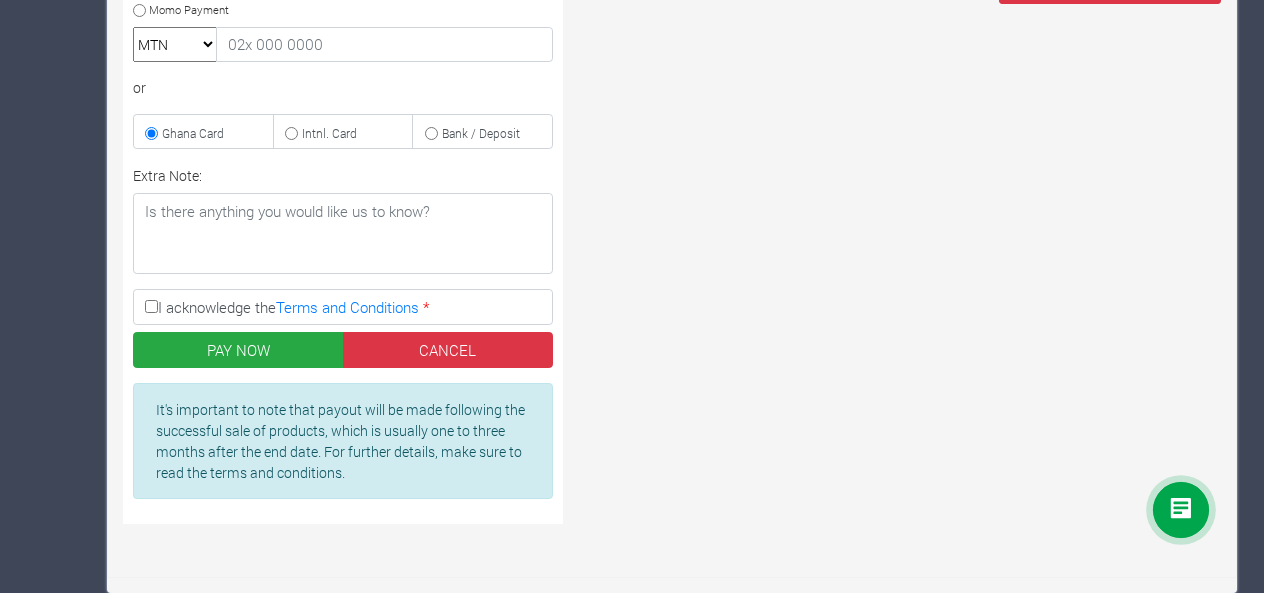click on "Investment Financial Summary
No of Units
1  Unit(s)
Cost of Production per Unit
750.00
Operational Charge (Non Refundable)
37.50 (5.00%)
Your Profit Margin
7.41 % -  15.26 %
Grand Total Payable GHȼ" at bounding box center [907, 113] 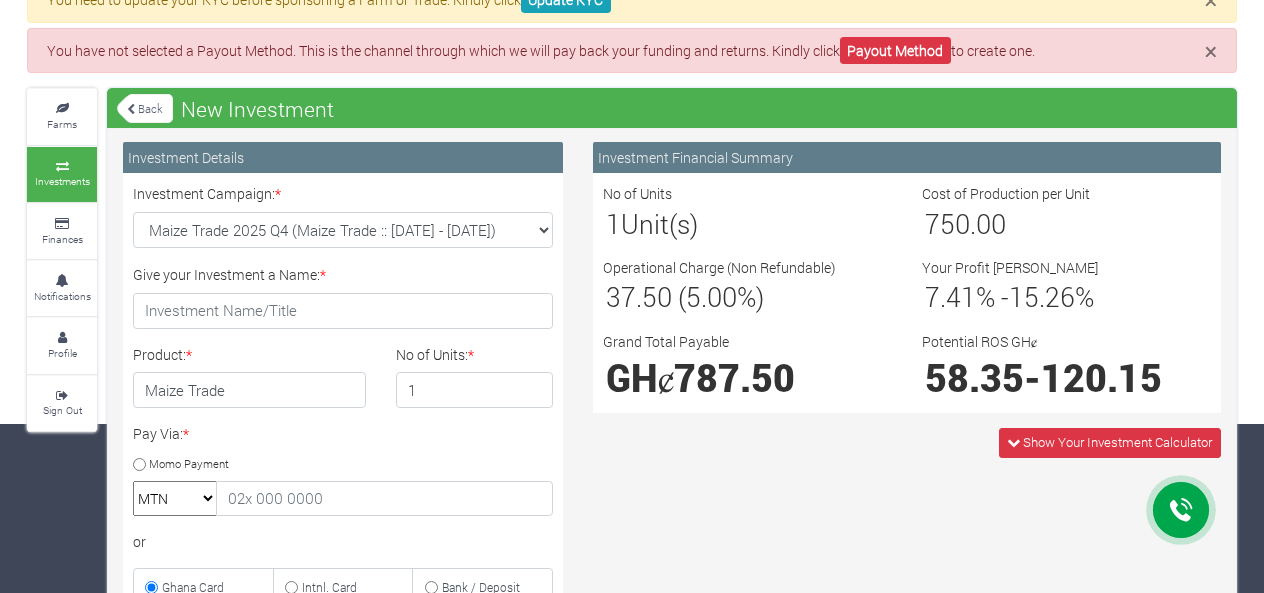 scroll, scrollTop: 170, scrollLeft: 0, axis: vertical 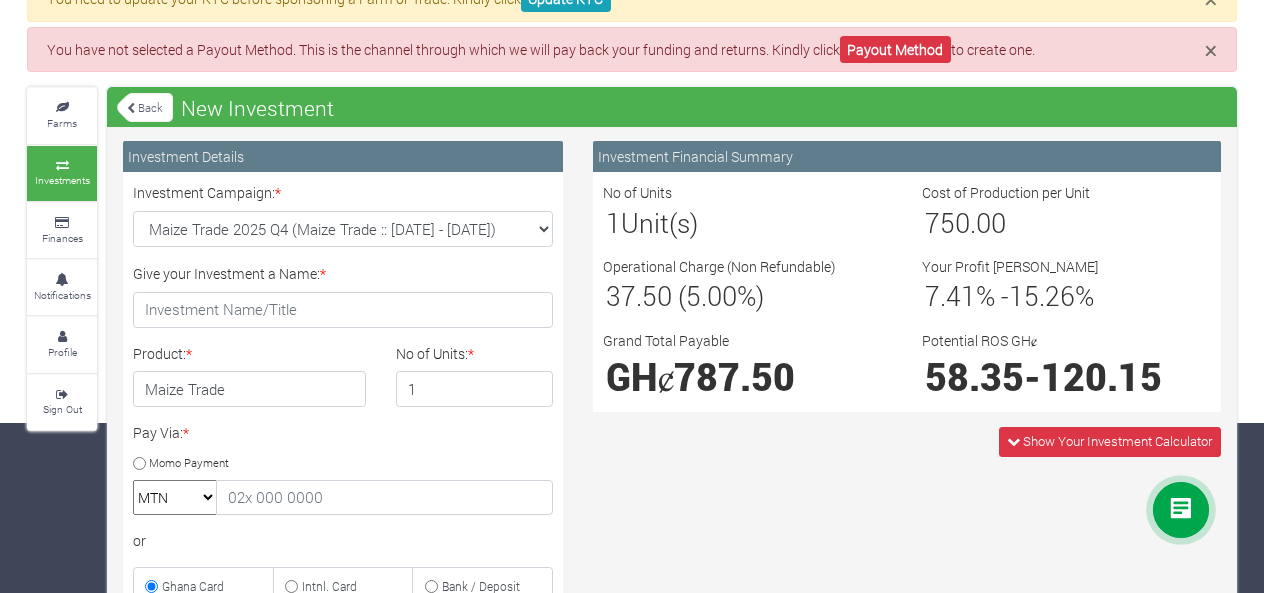 click on "Notifications" at bounding box center [62, 295] 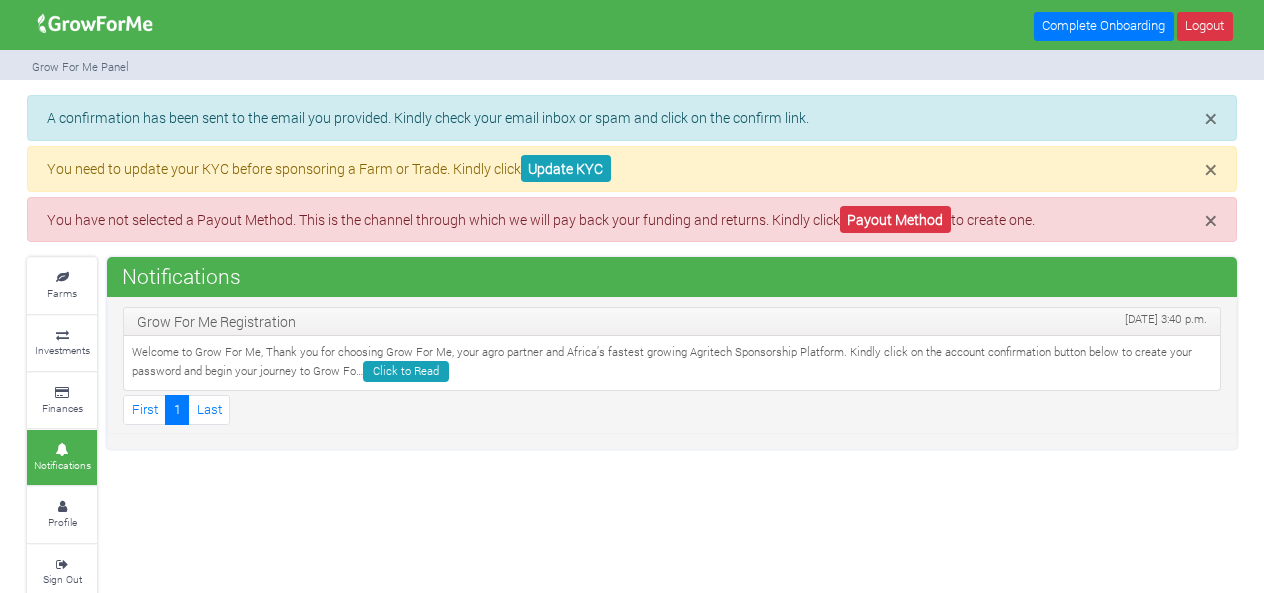scroll, scrollTop: 0, scrollLeft: 0, axis: both 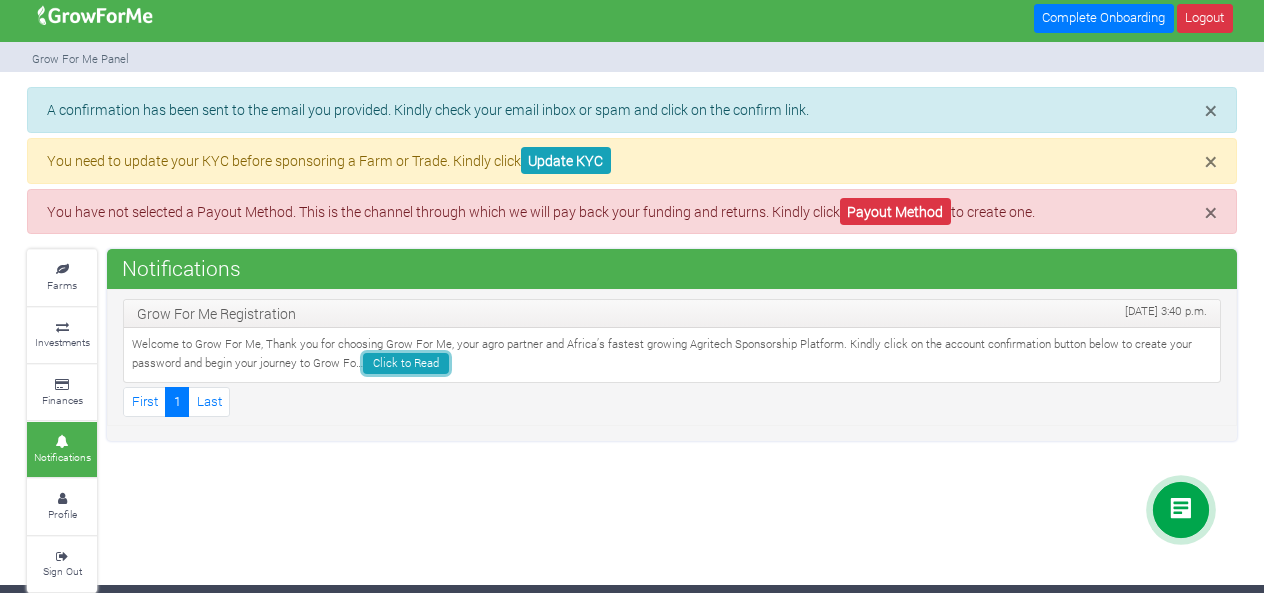 click on "Click to Read" at bounding box center [406, 363] 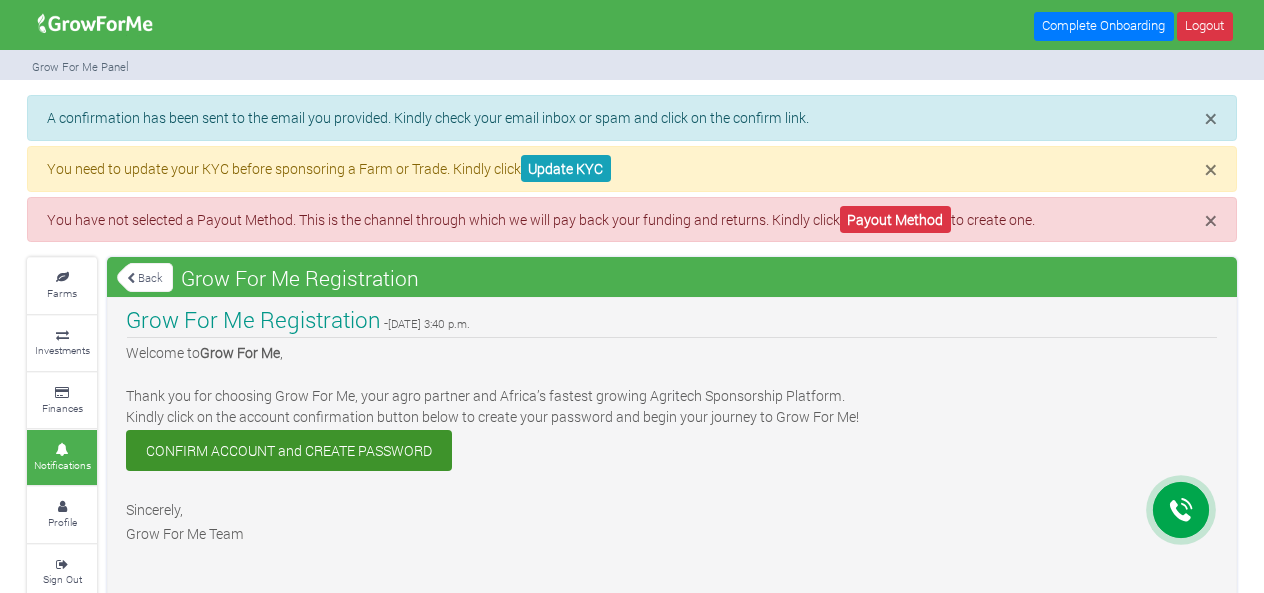 scroll, scrollTop: 75, scrollLeft: 0, axis: vertical 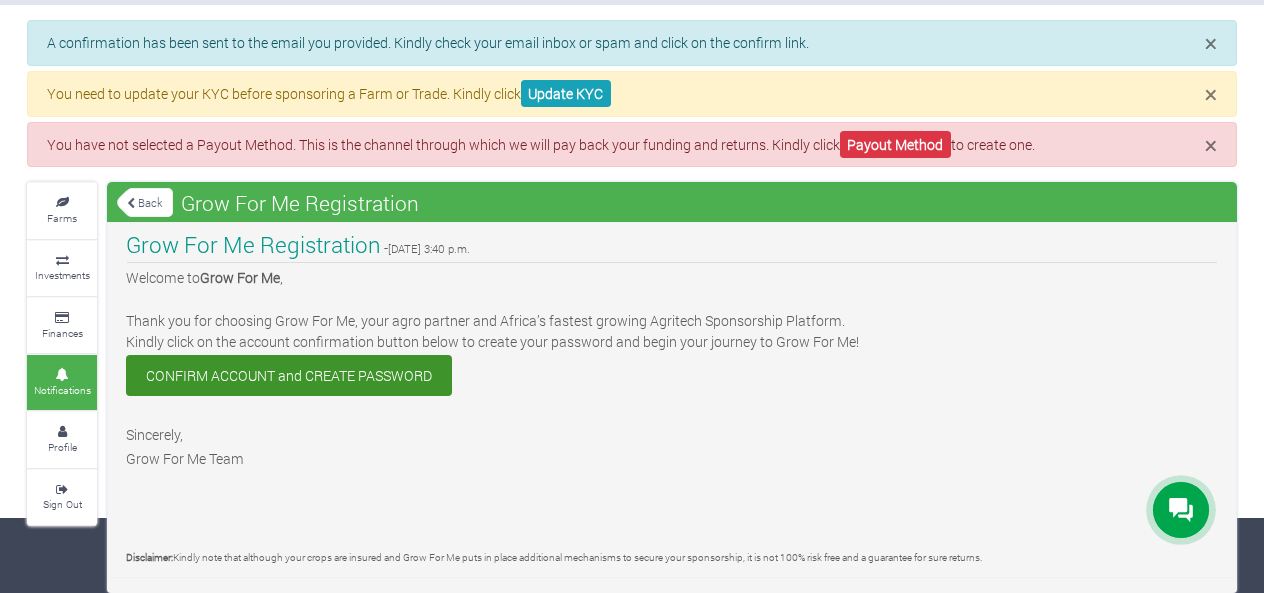 click on "Profile" at bounding box center [62, 447] 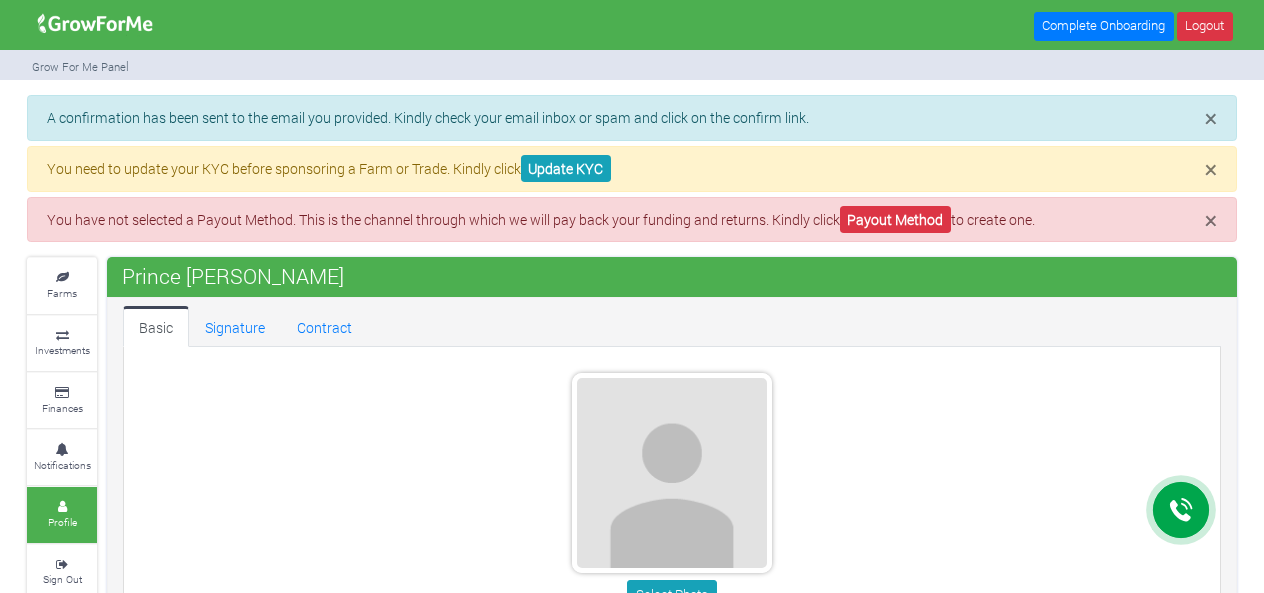 scroll, scrollTop: 0, scrollLeft: 0, axis: both 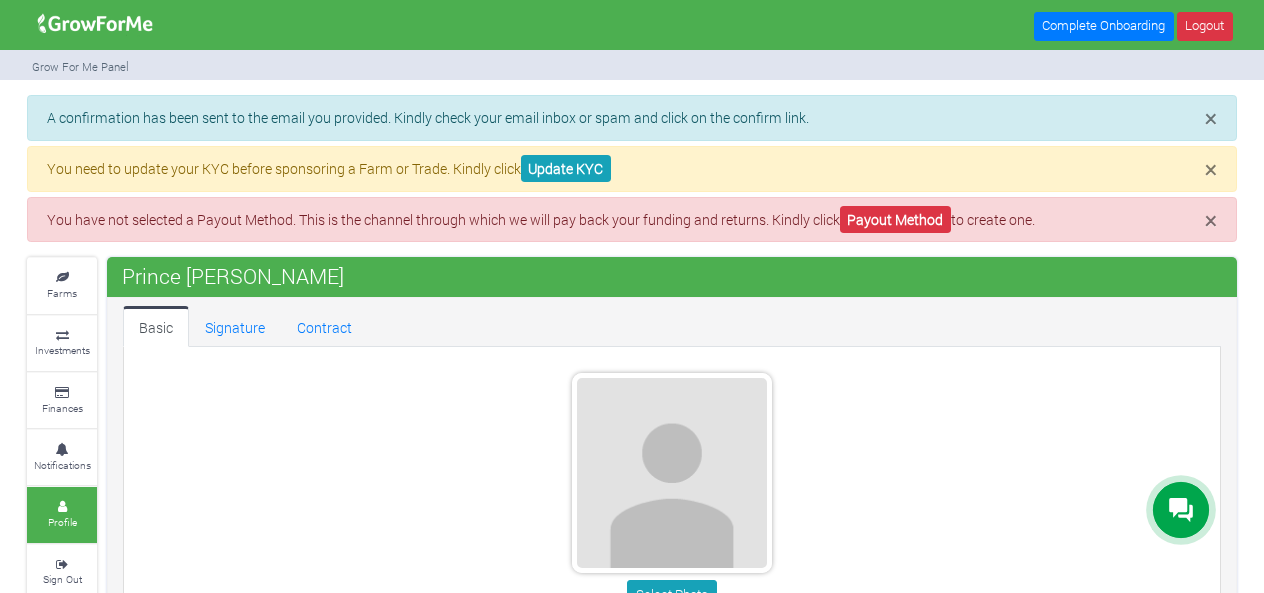 click on "Investments" at bounding box center (62, 343) 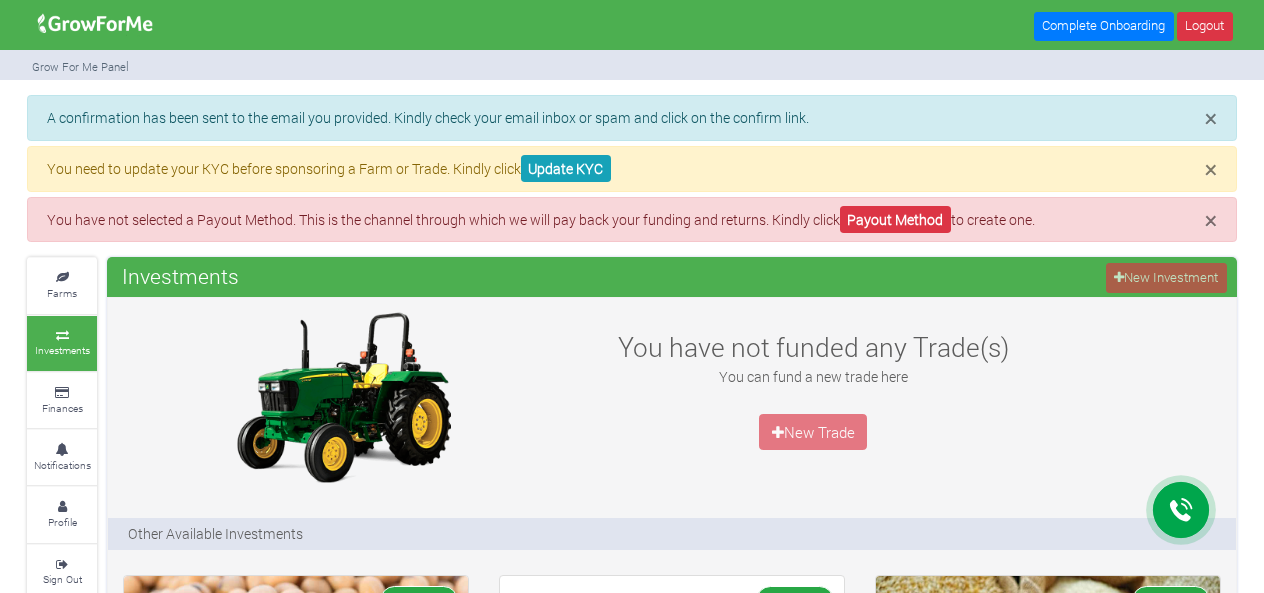 scroll, scrollTop: 150, scrollLeft: 0, axis: vertical 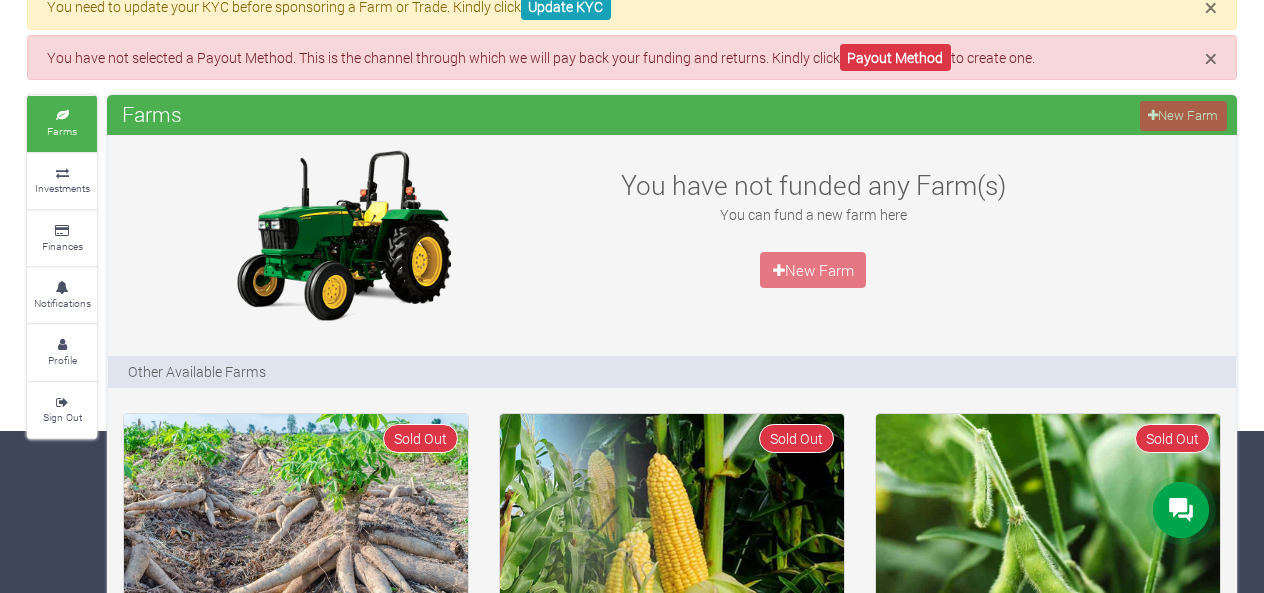 click on "Notifications" at bounding box center [62, 295] 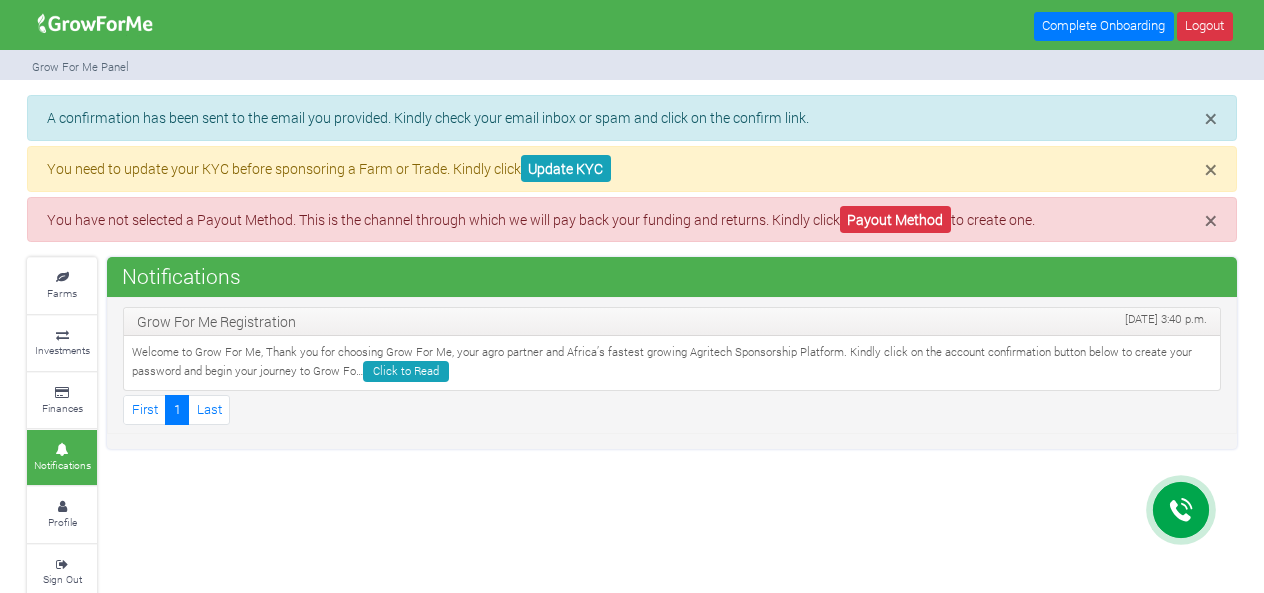 scroll, scrollTop: 0, scrollLeft: 0, axis: both 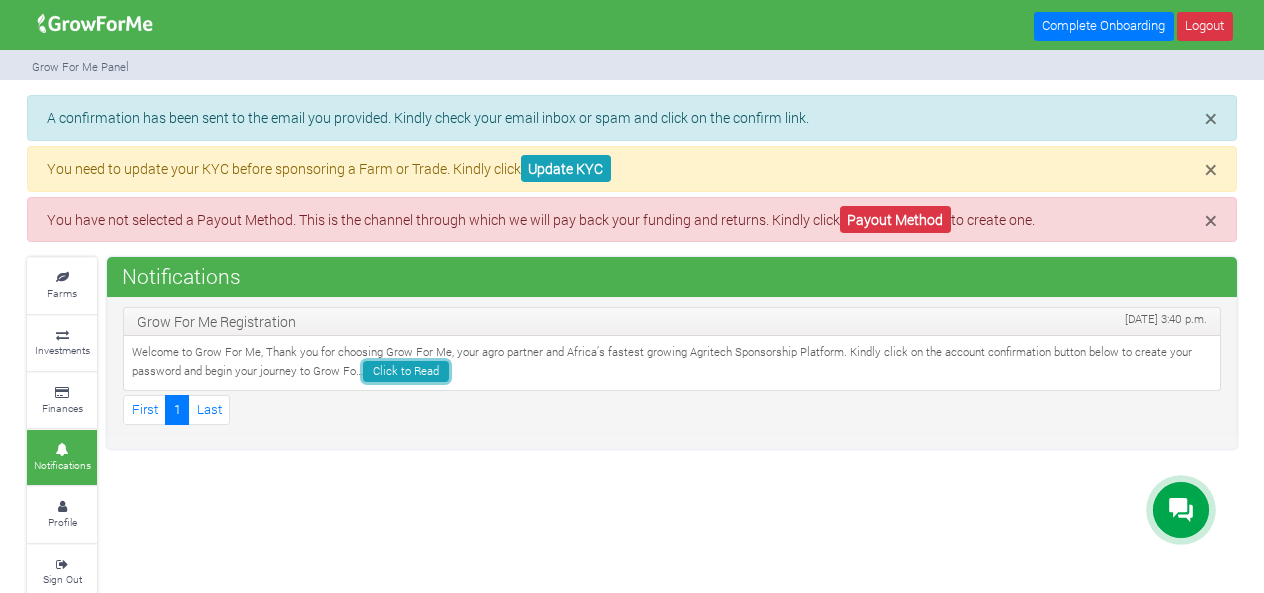 click on "Click to Read" at bounding box center (406, 371) 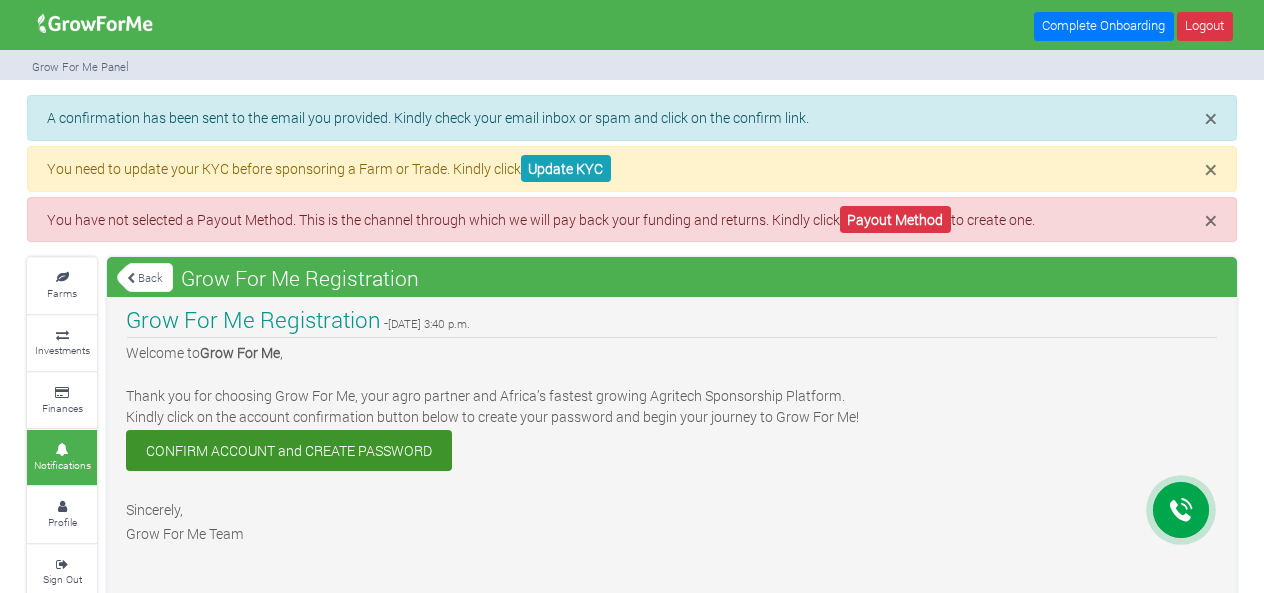 scroll, scrollTop: 0, scrollLeft: 0, axis: both 